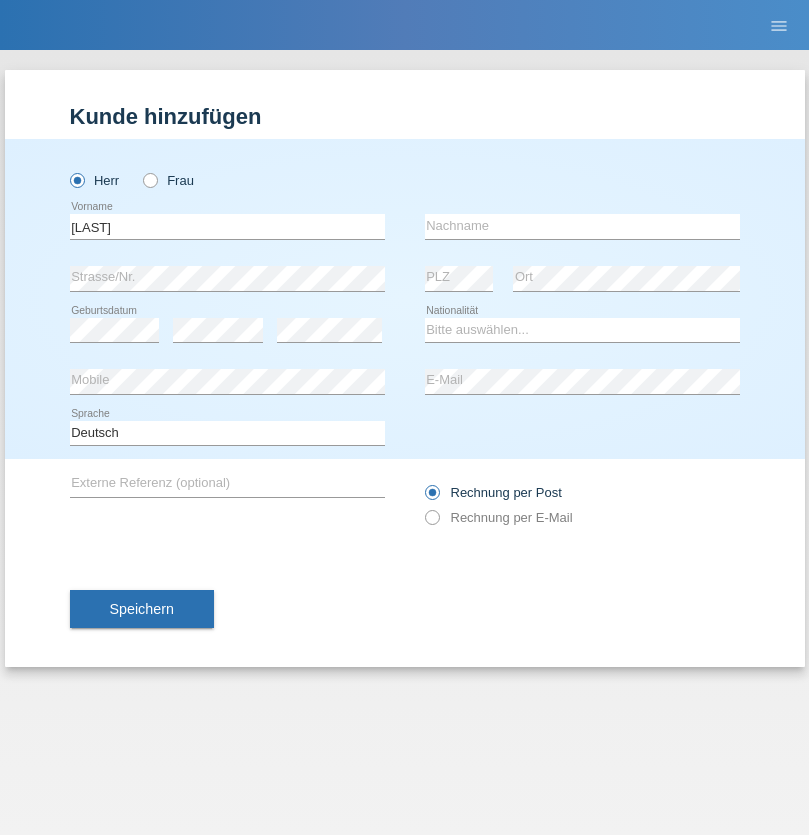 scroll, scrollTop: 0, scrollLeft: 0, axis: both 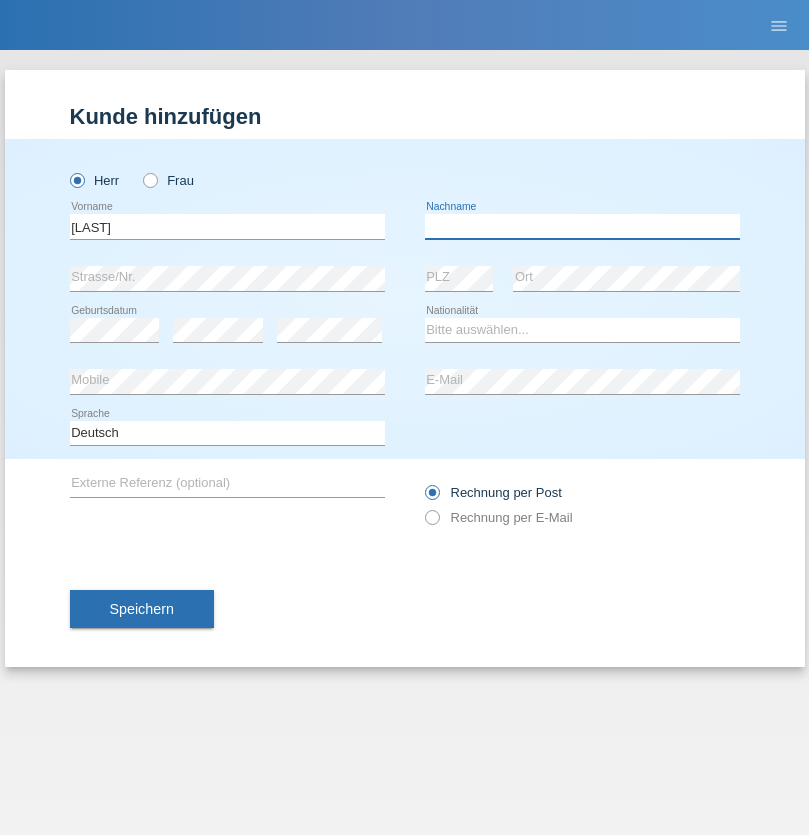click at bounding box center (582, 226) 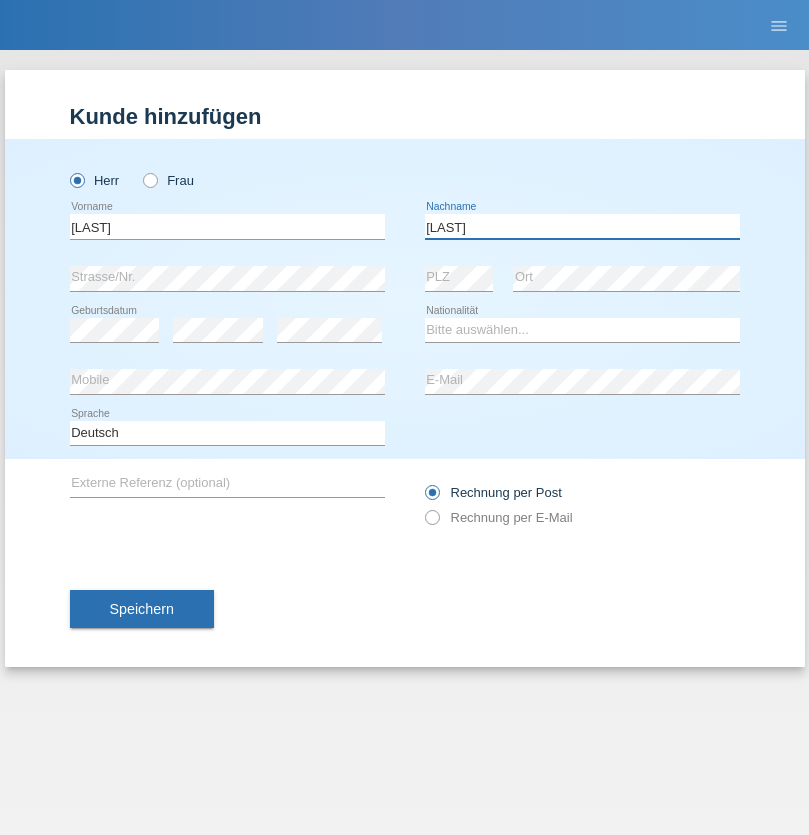 type on "[LAST]" 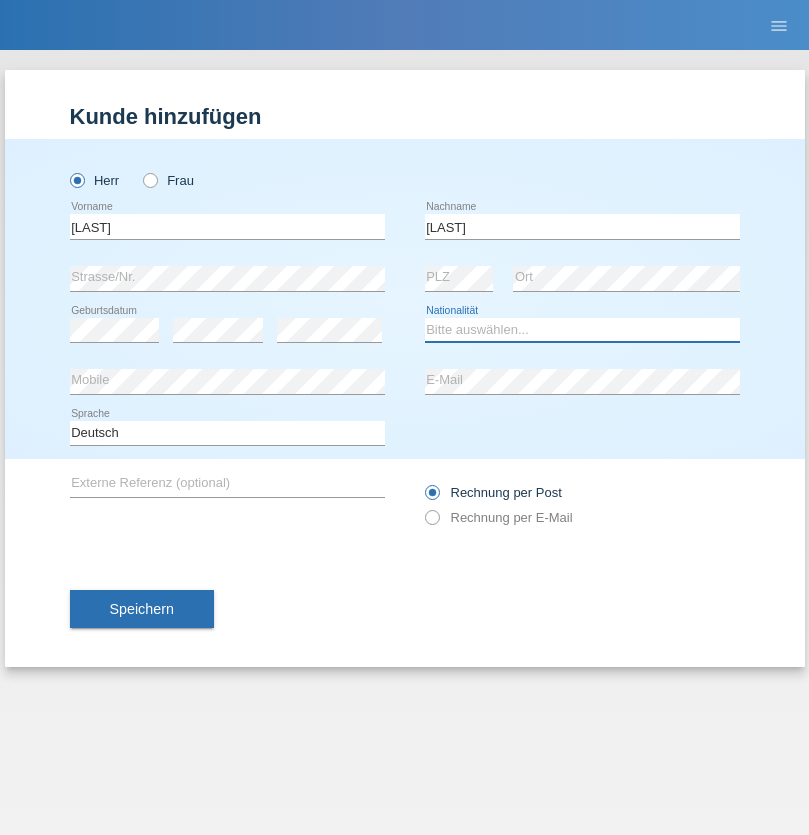 select on "CH" 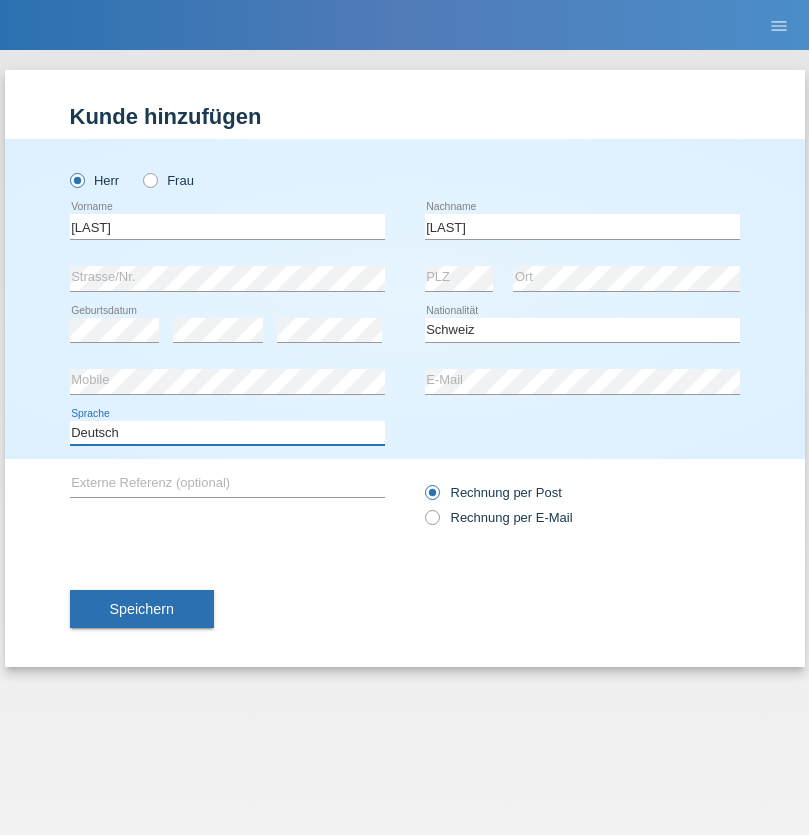 select on "en" 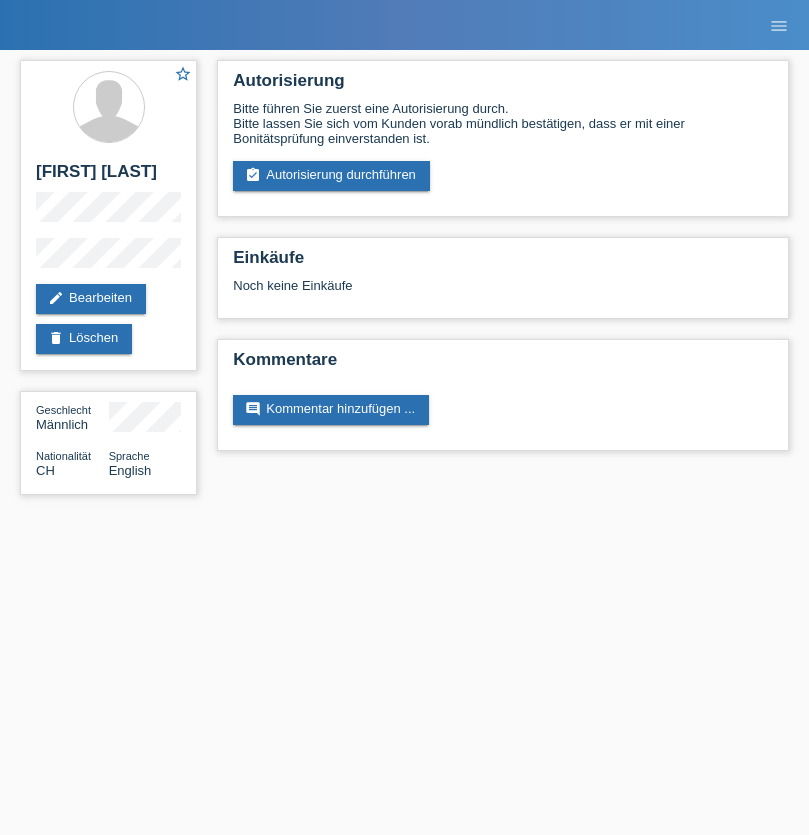 scroll, scrollTop: 0, scrollLeft: 0, axis: both 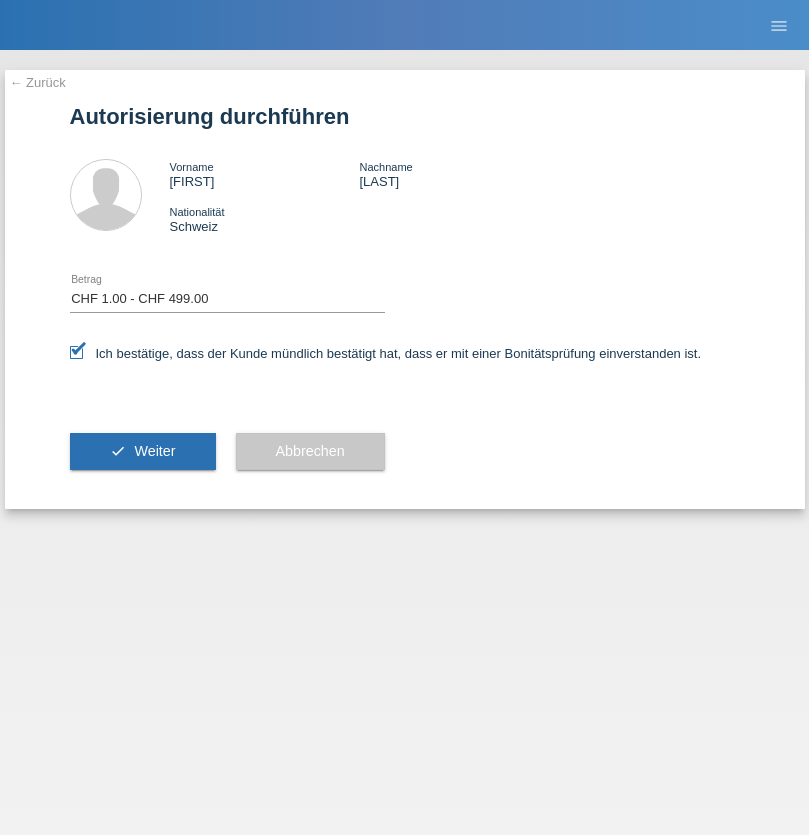 select on "1" 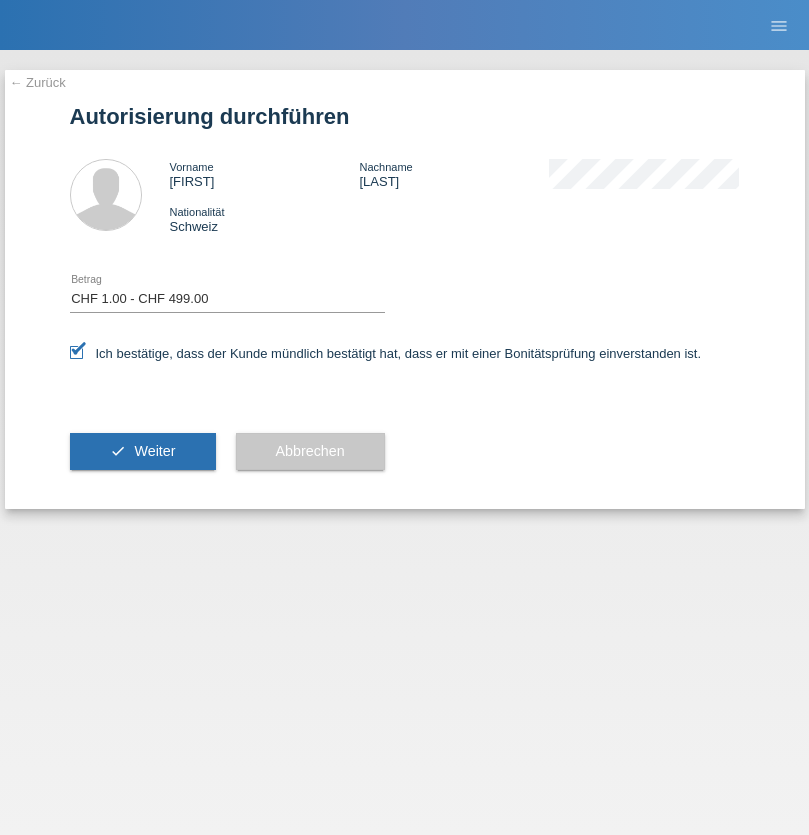 scroll, scrollTop: 0, scrollLeft: 0, axis: both 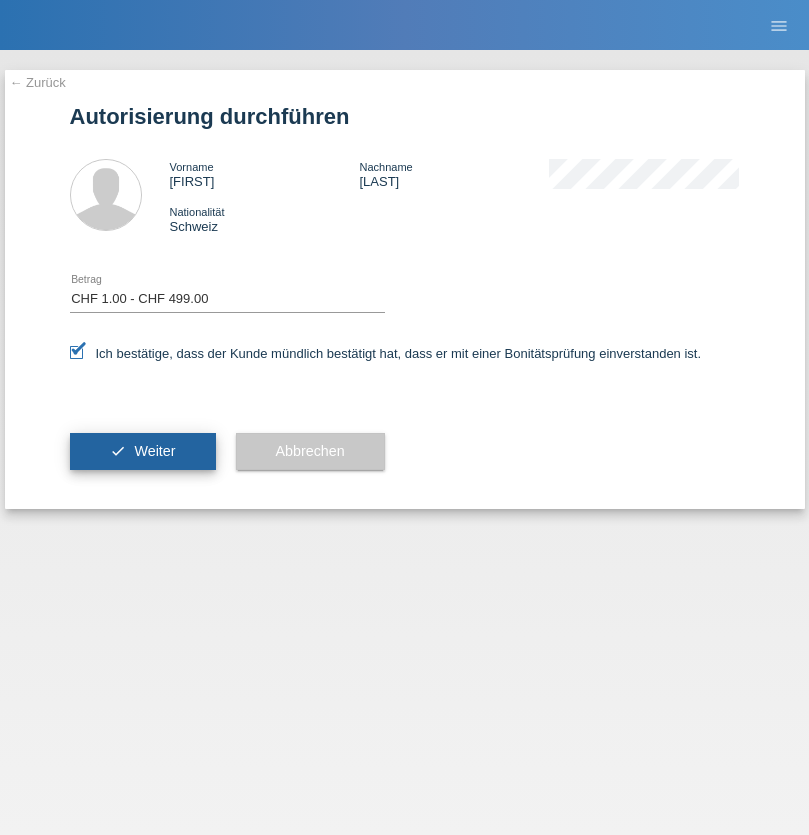 click on "Weiter" at bounding box center [154, 451] 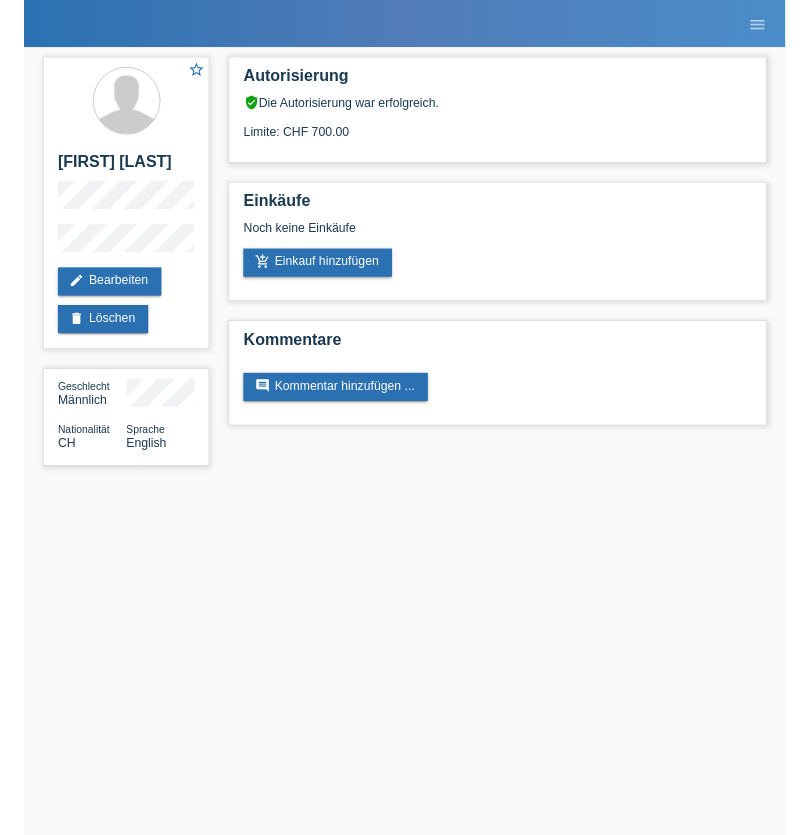 scroll, scrollTop: 0, scrollLeft: 0, axis: both 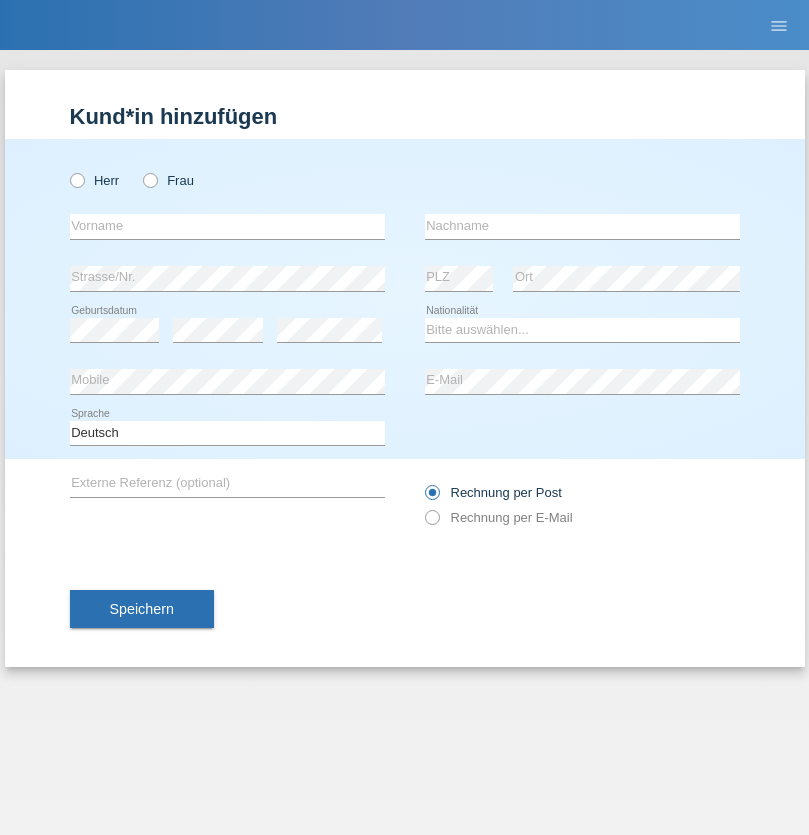 radio on "true" 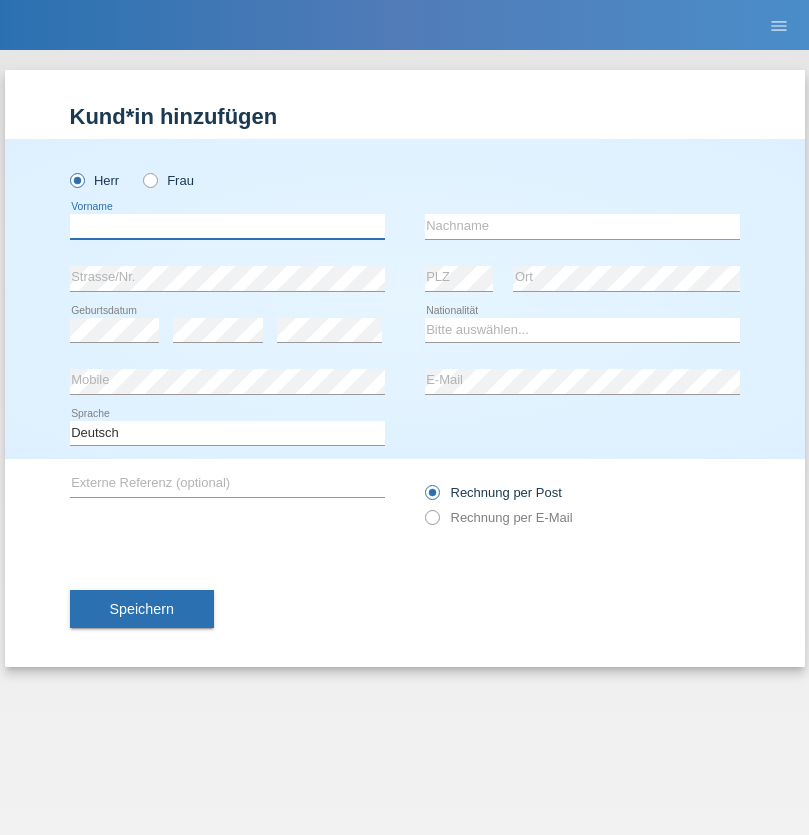 click at bounding box center [227, 226] 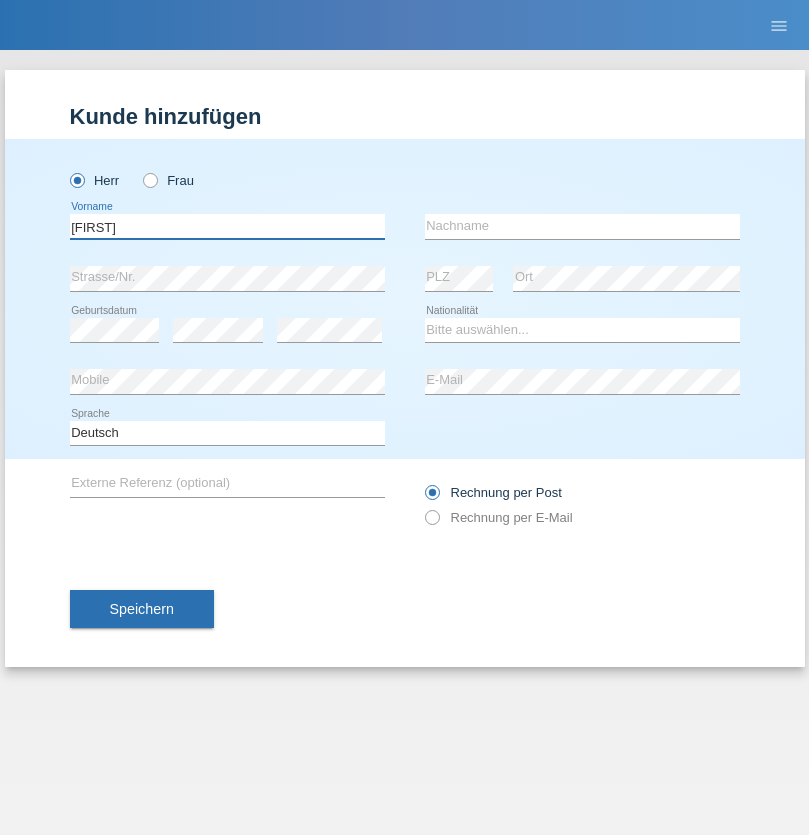 type on "Thomas" 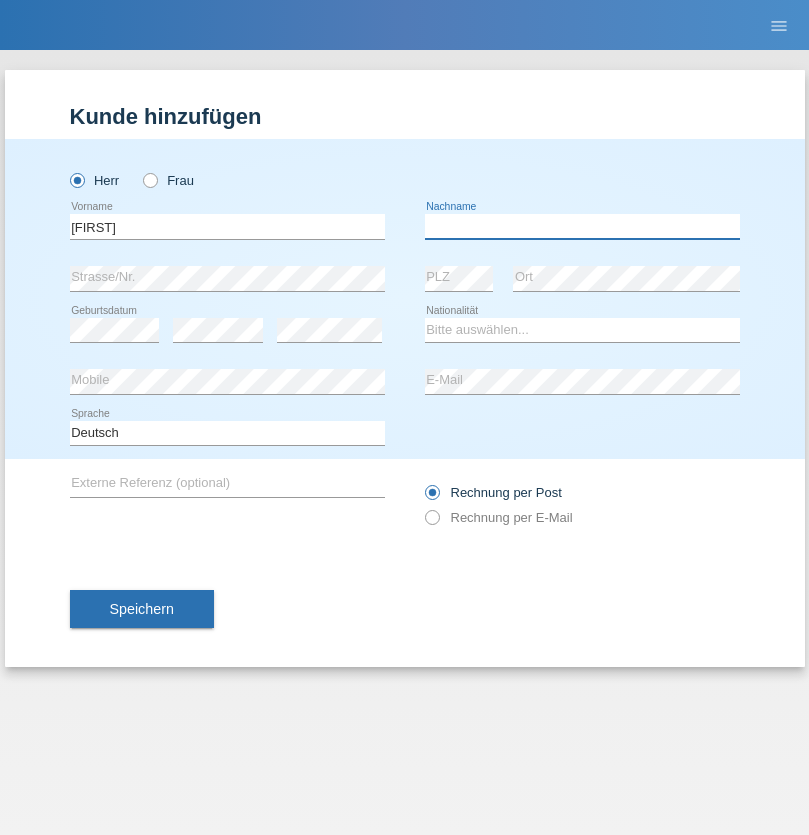 click at bounding box center [582, 226] 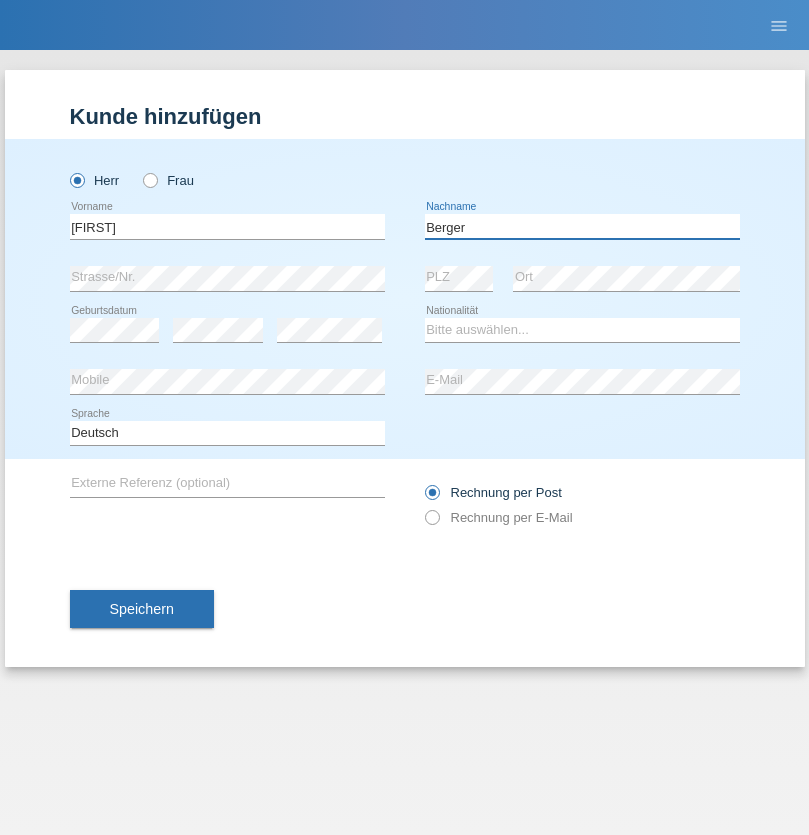 type on "Berger" 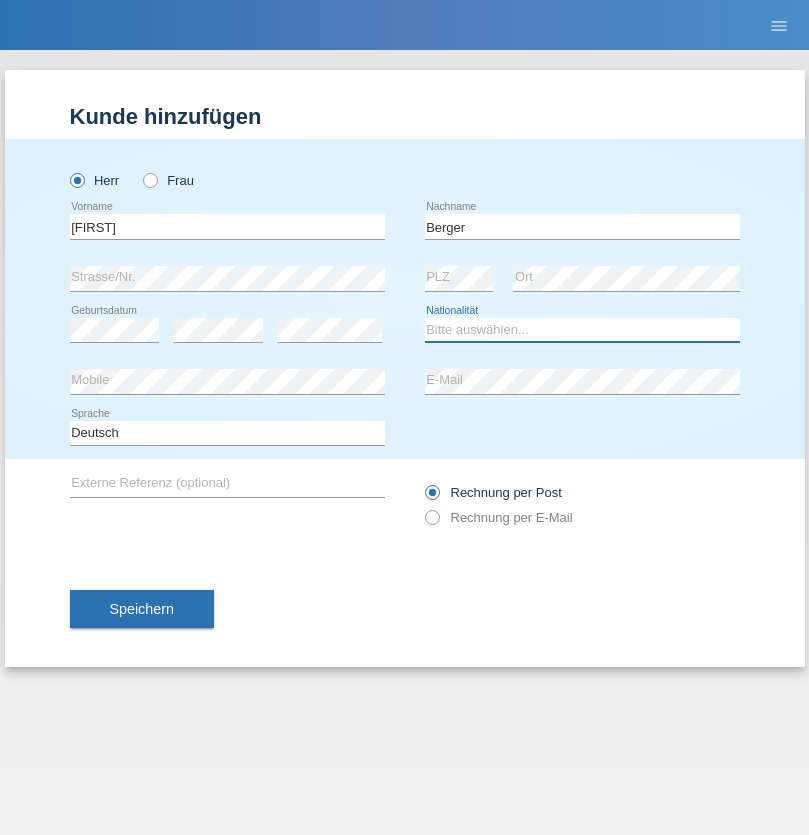 select on "CH" 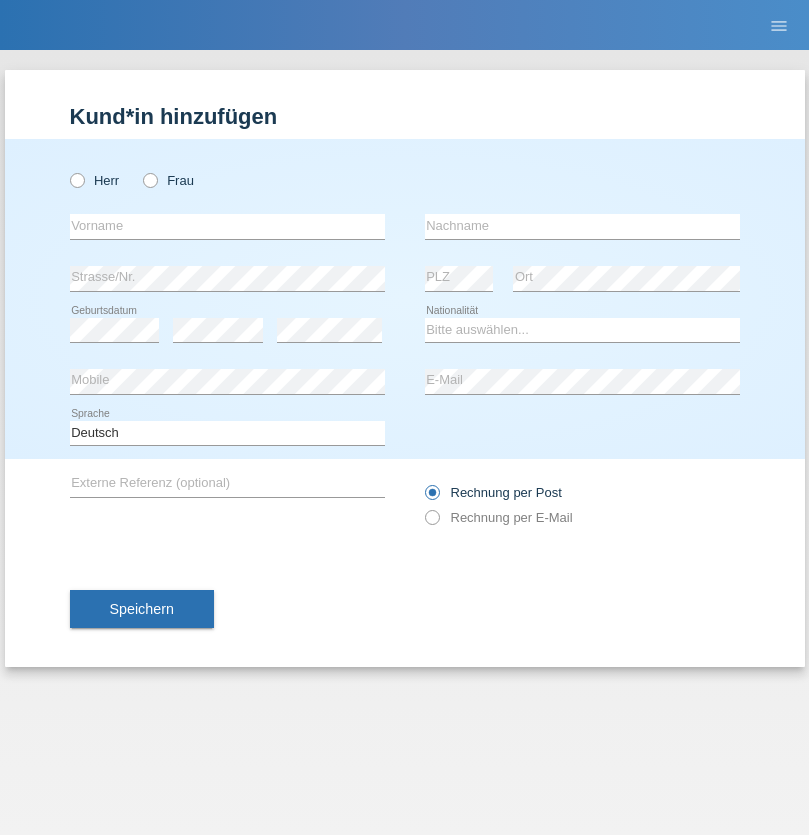scroll, scrollTop: 0, scrollLeft: 0, axis: both 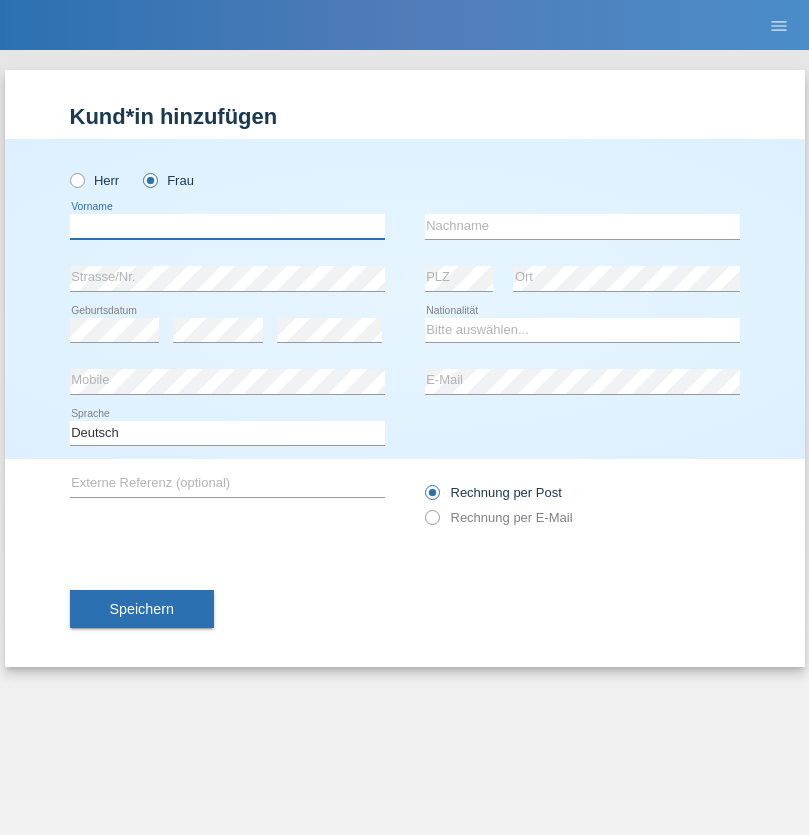 click at bounding box center [227, 226] 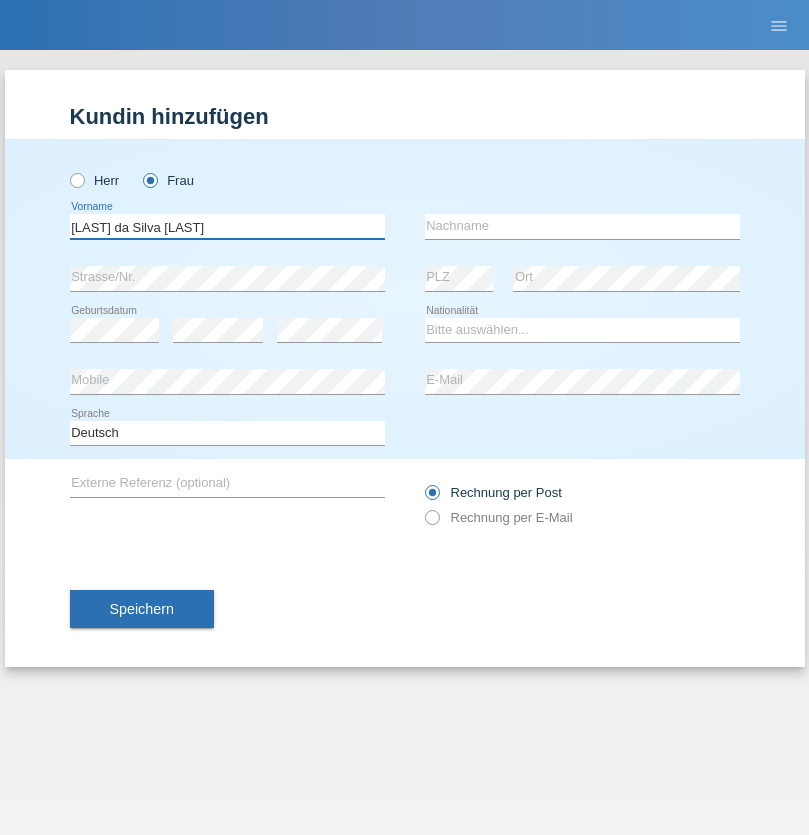 type on "Teixeira da Silva Moço" 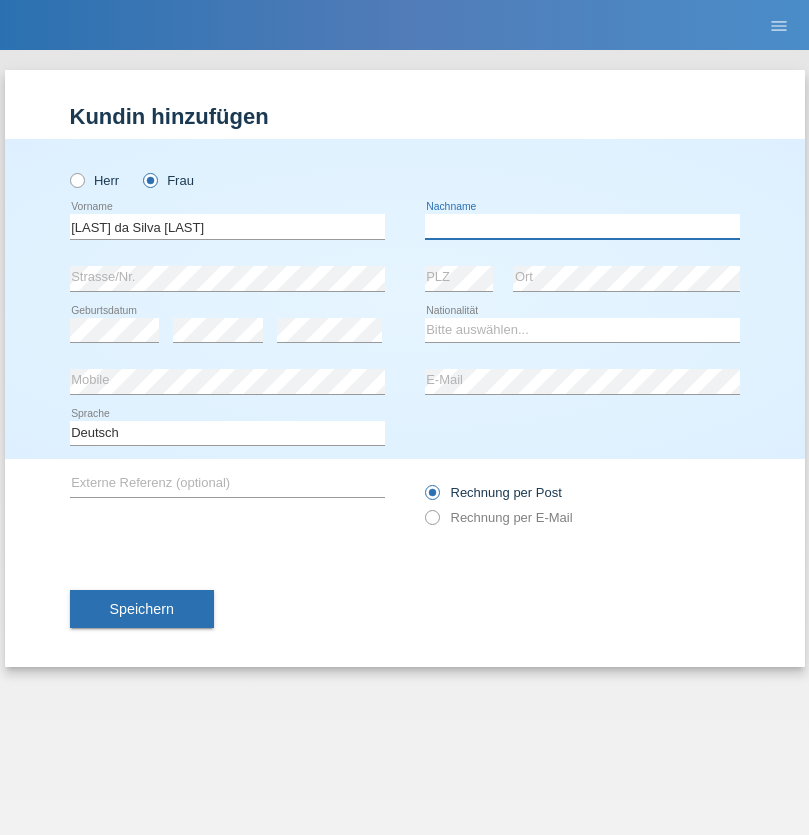 click at bounding box center [582, 226] 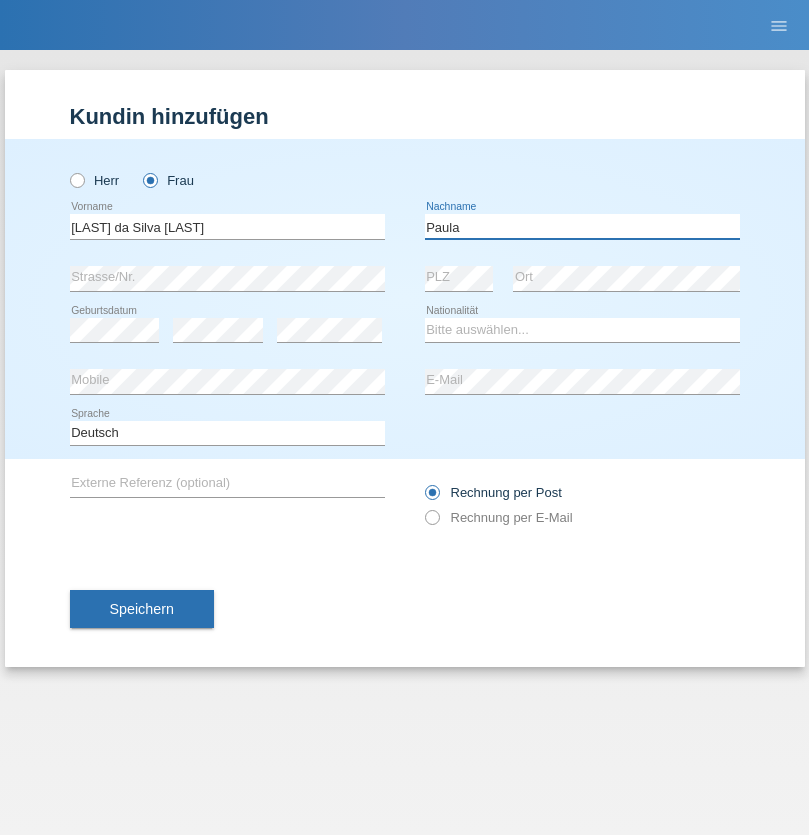 type on "Paula" 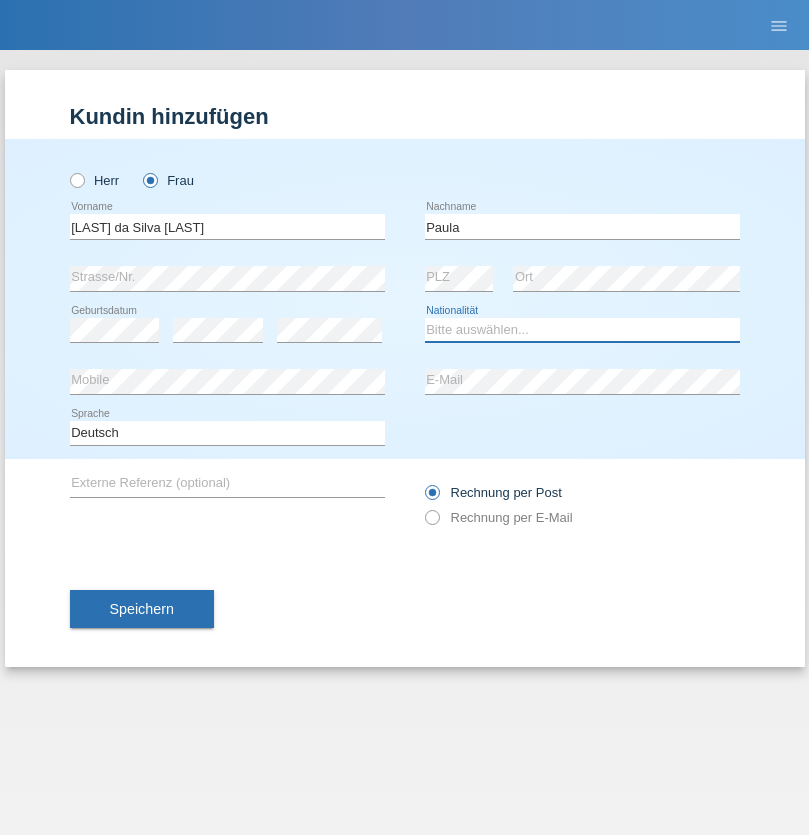 select on "PT" 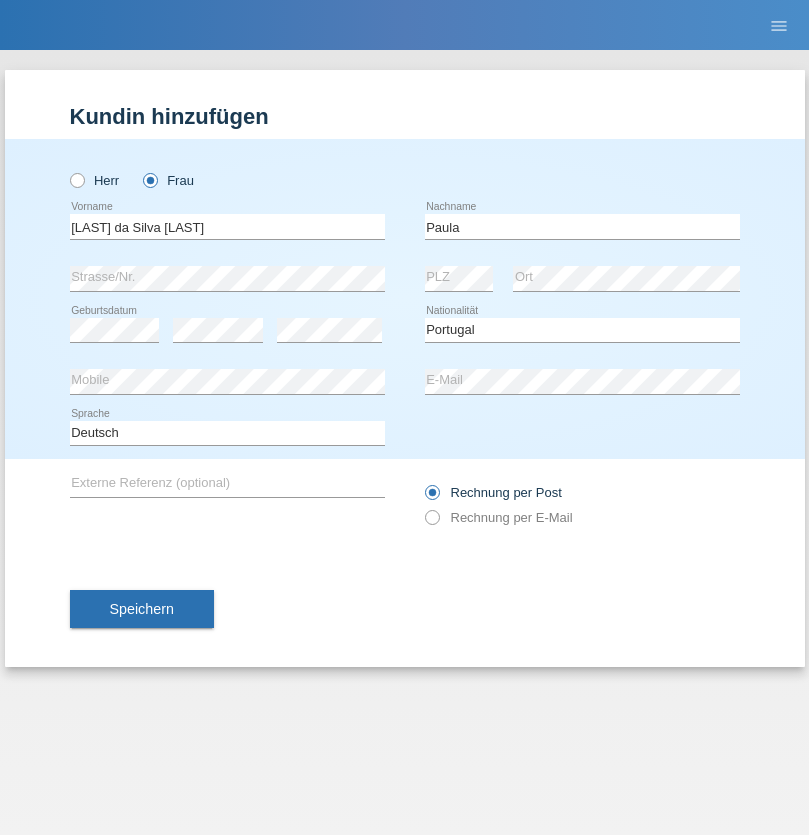 select on "C" 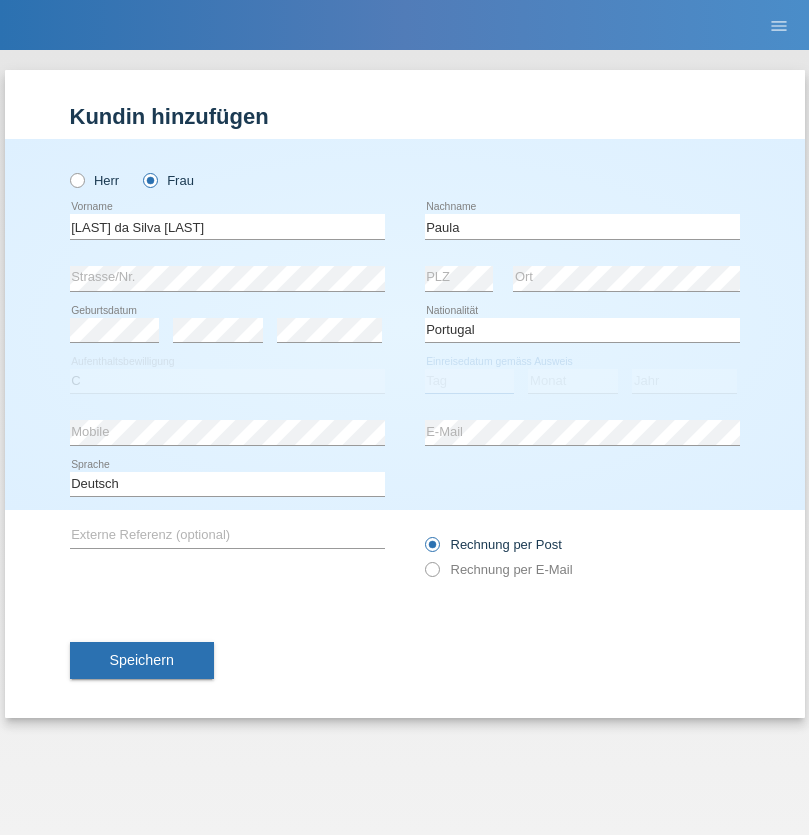 select on "28" 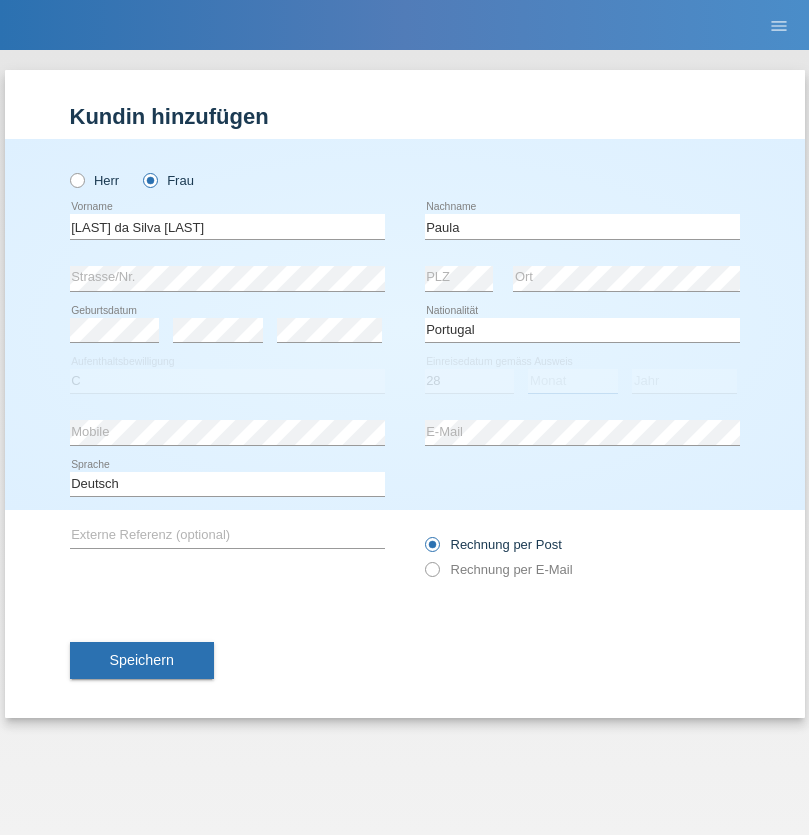 select on "03" 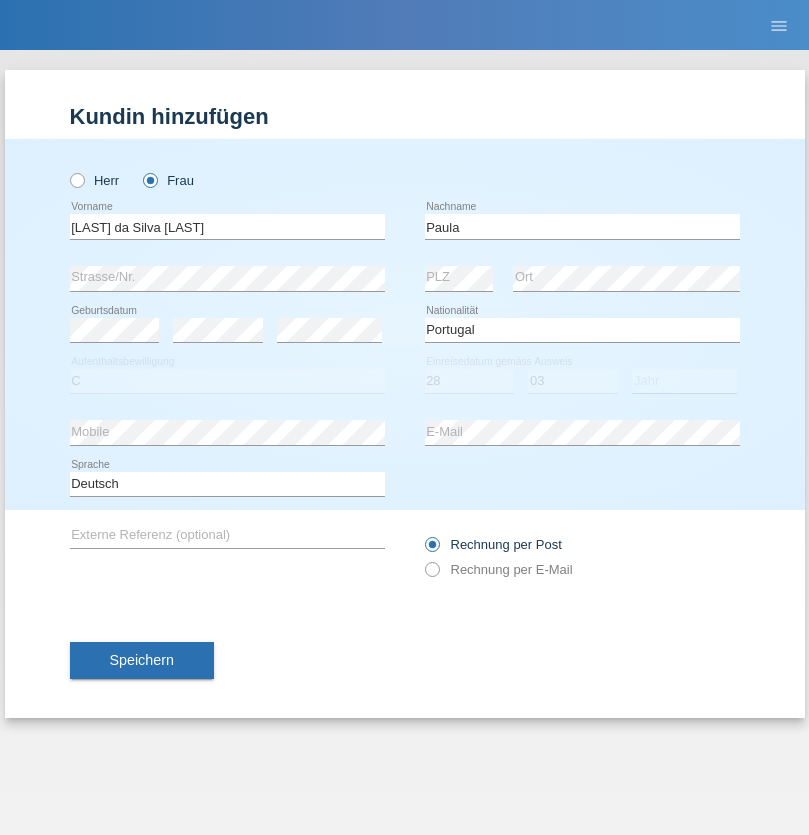 select on "2005" 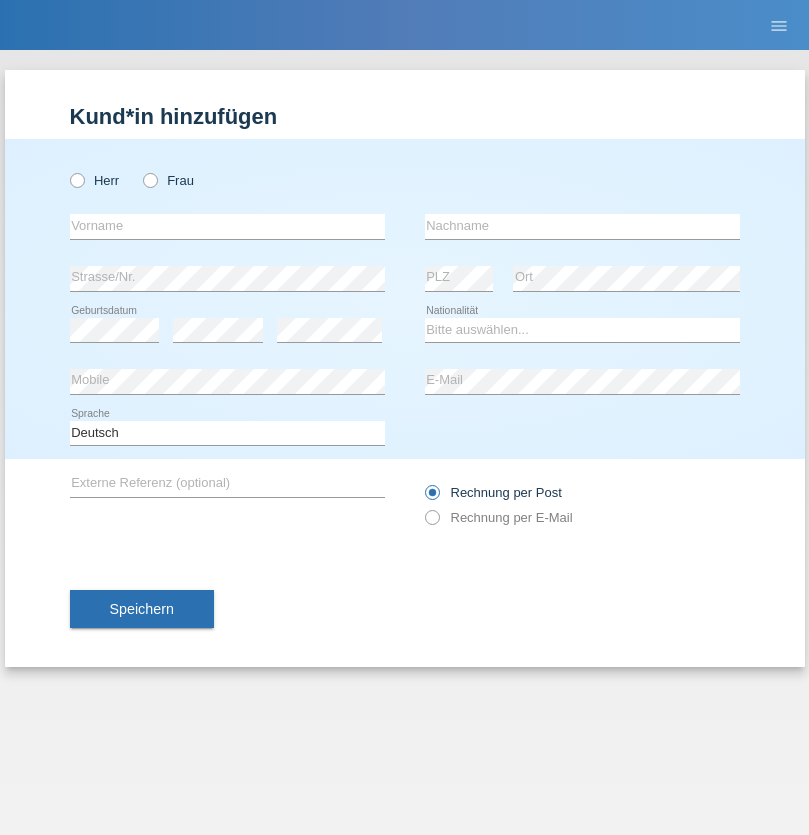 scroll, scrollTop: 0, scrollLeft: 0, axis: both 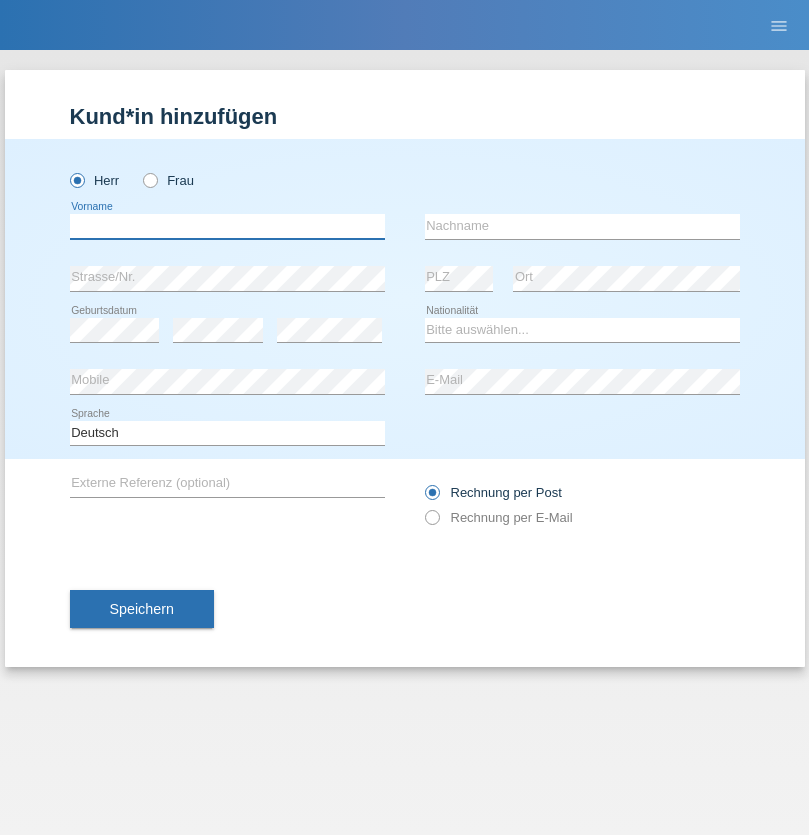 click at bounding box center (227, 226) 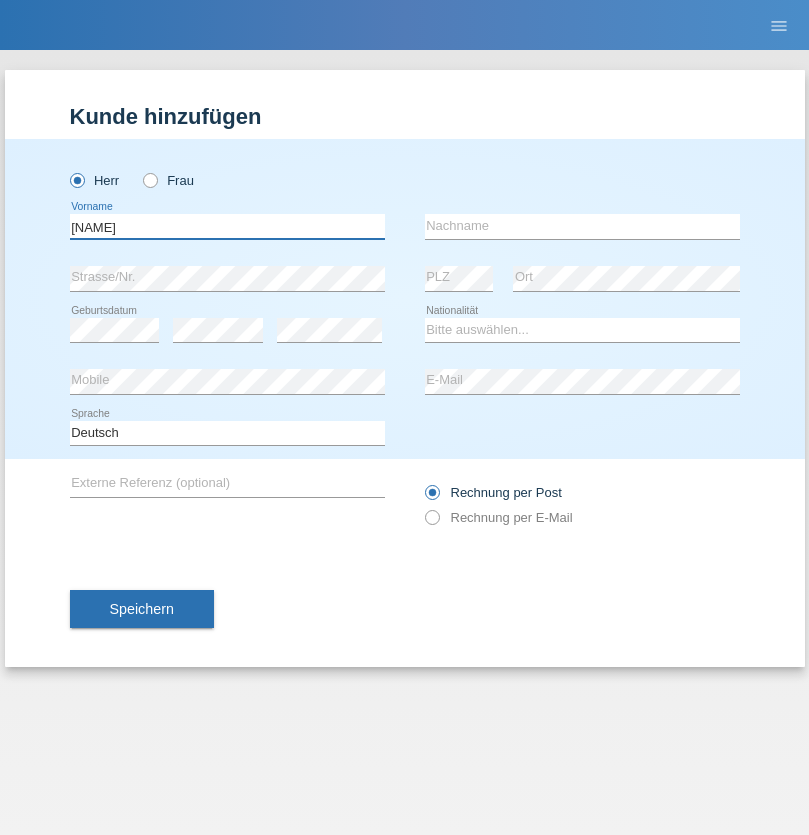 type on "[FIRST]" 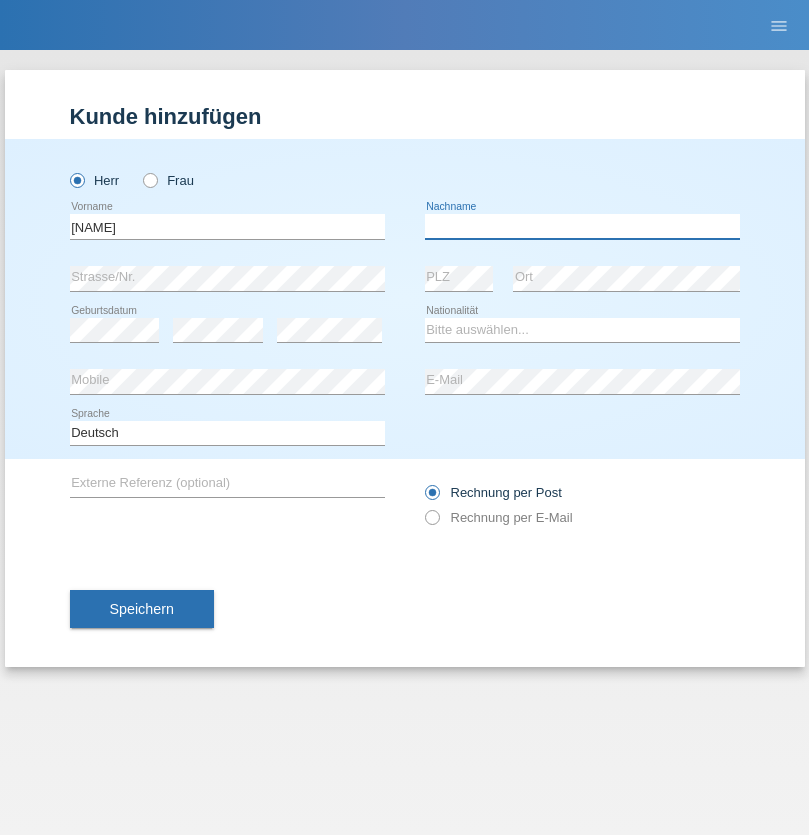 click at bounding box center [582, 226] 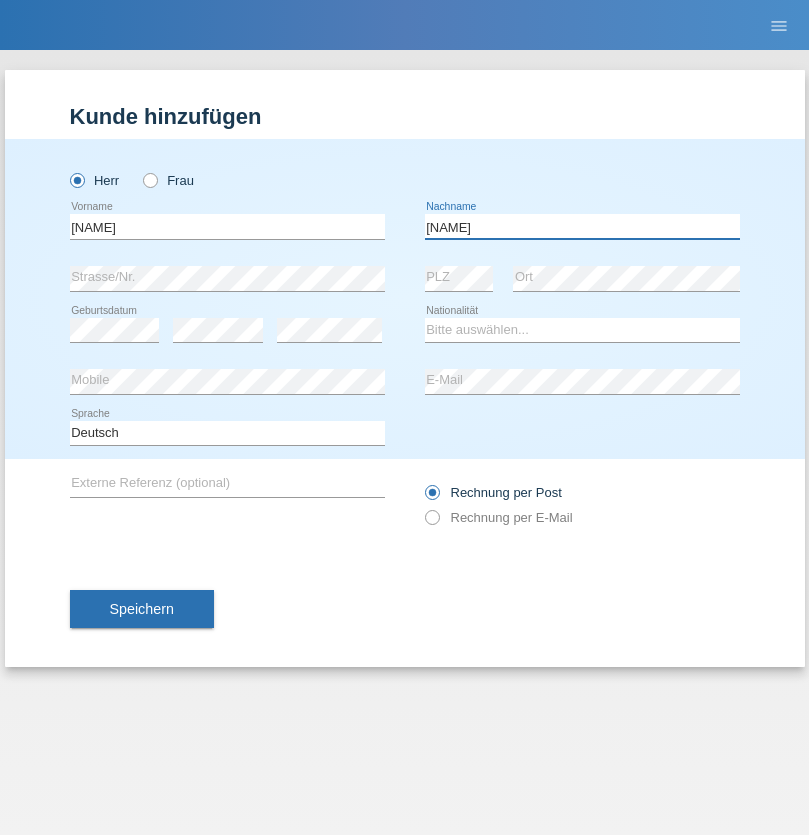 type on "[LAST]" 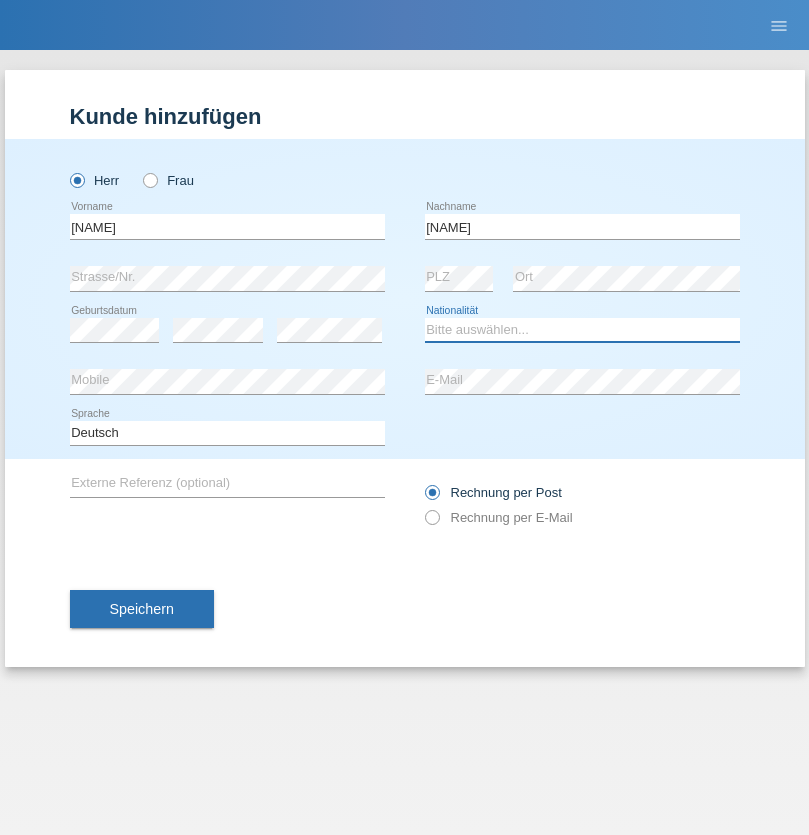 select on "CH" 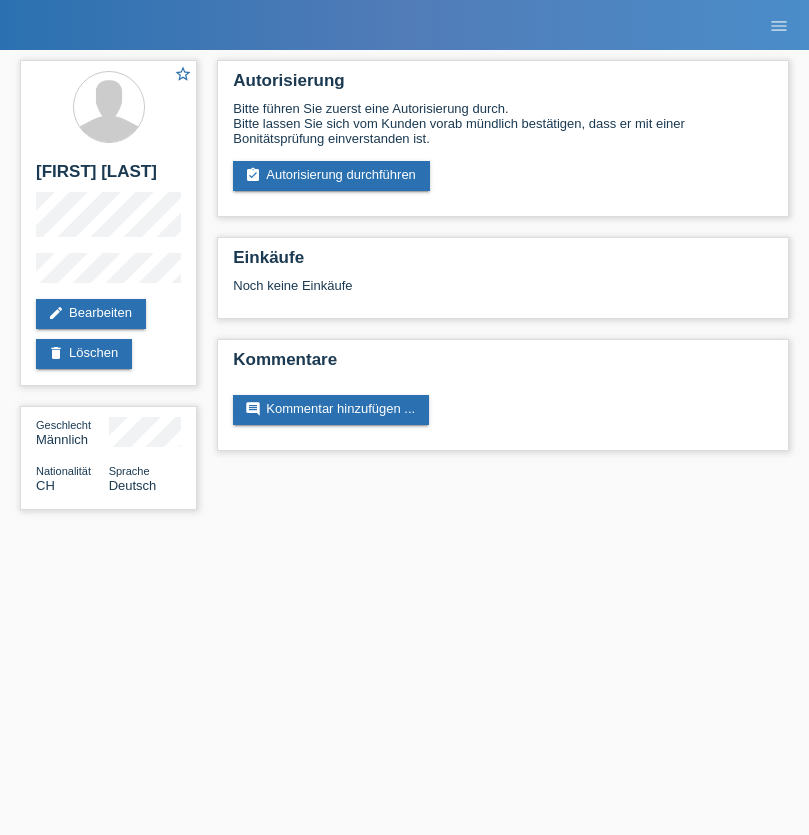 scroll, scrollTop: 0, scrollLeft: 0, axis: both 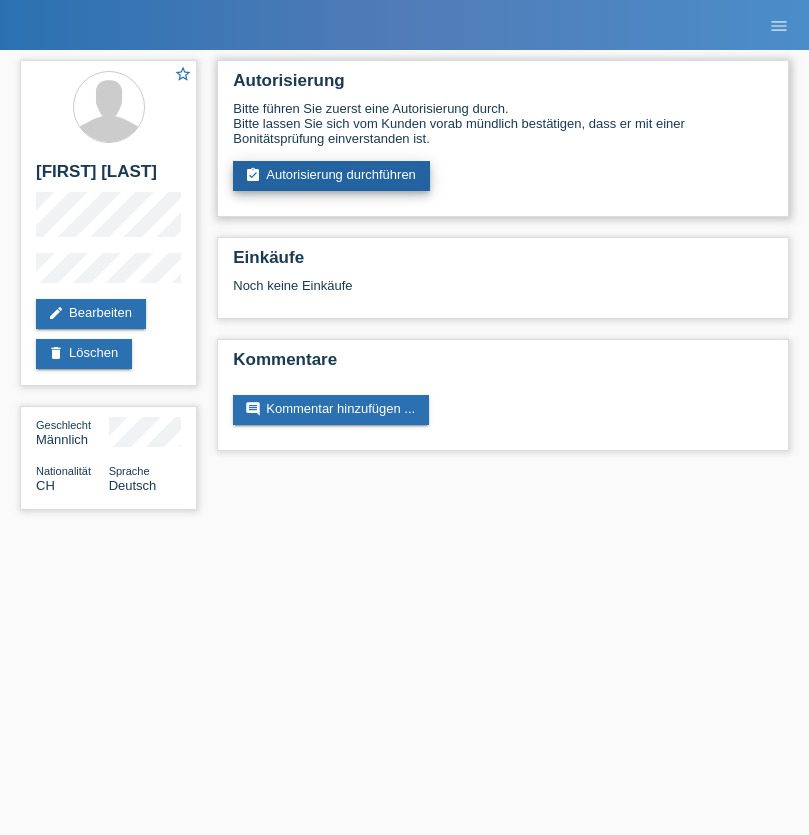 click on "assignment_turned_in  Autorisierung durchführen" at bounding box center (331, 176) 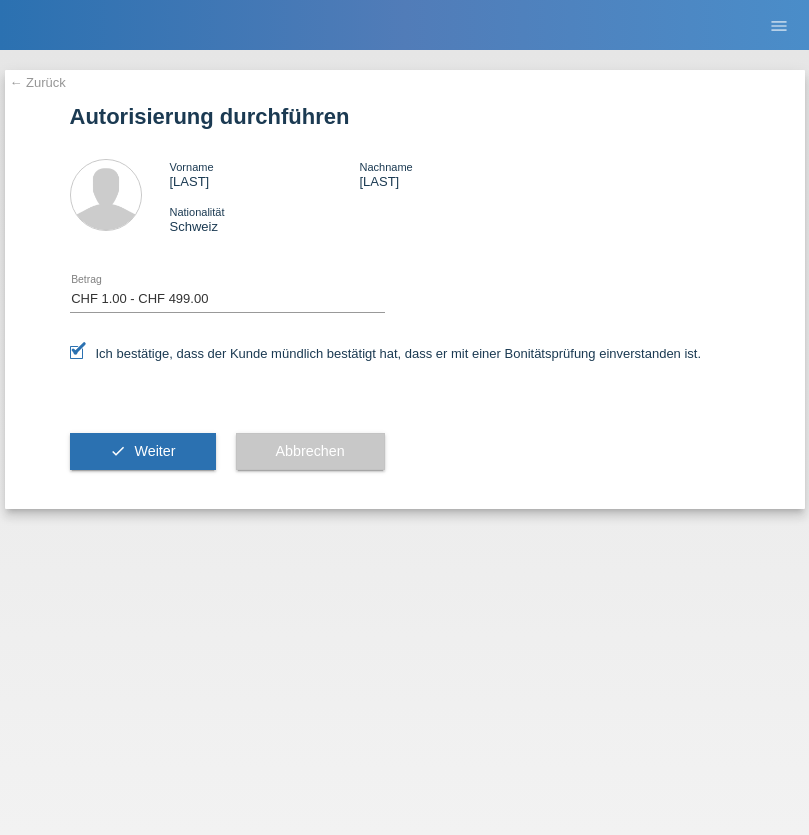 select on "1" 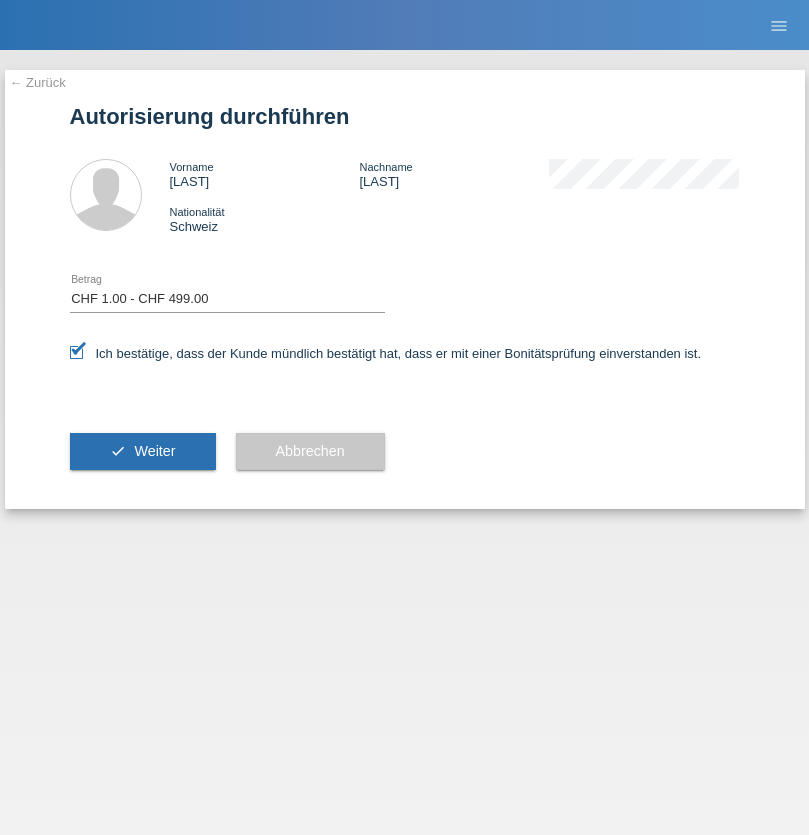 scroll, scrollTop: 0, scrollLeft: 0, axis: both 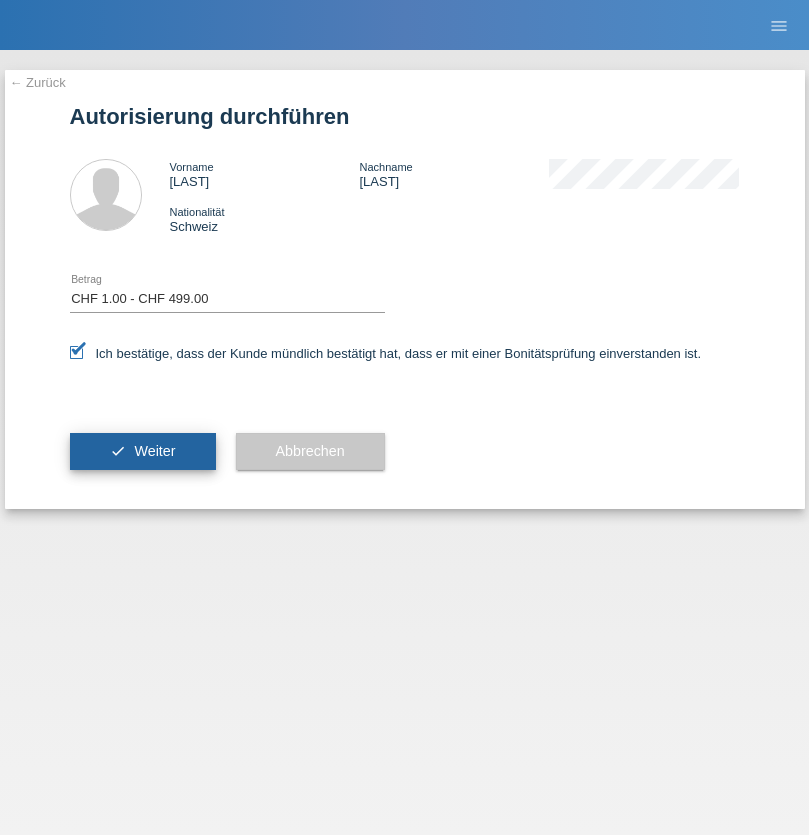 click on "Weiter" at bounding box center (154, 451) 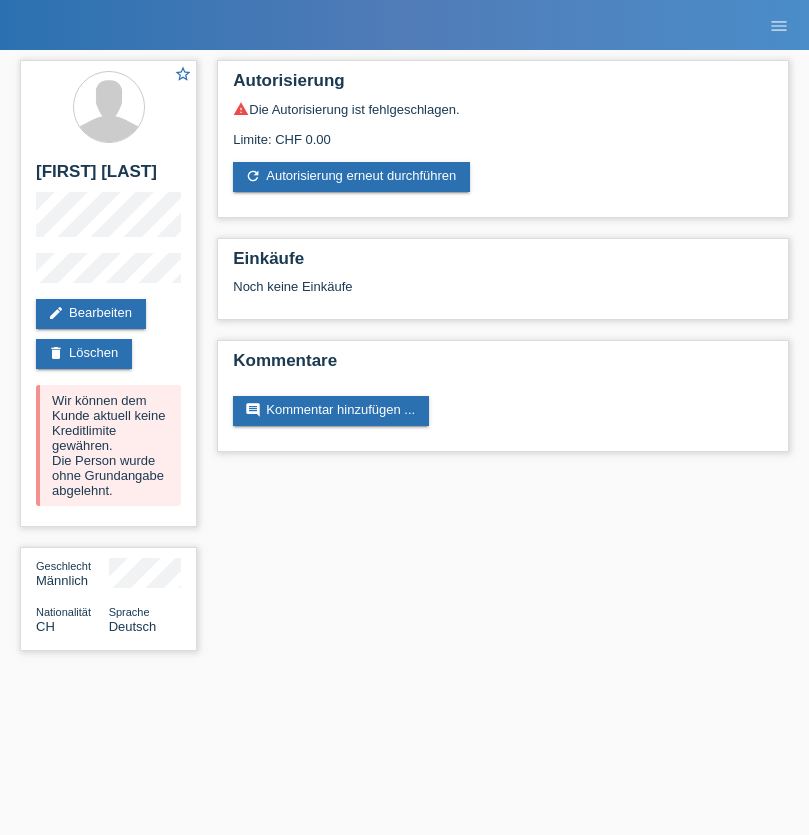 scroll, scrollTop: 0, scrollLeft: 0, axis: both 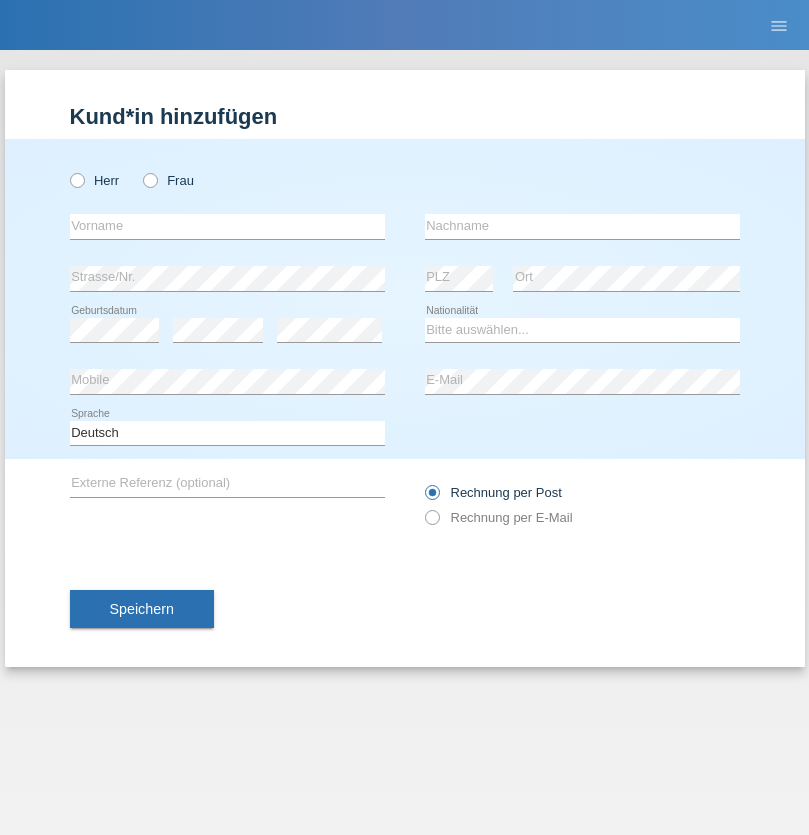 radio on "true" 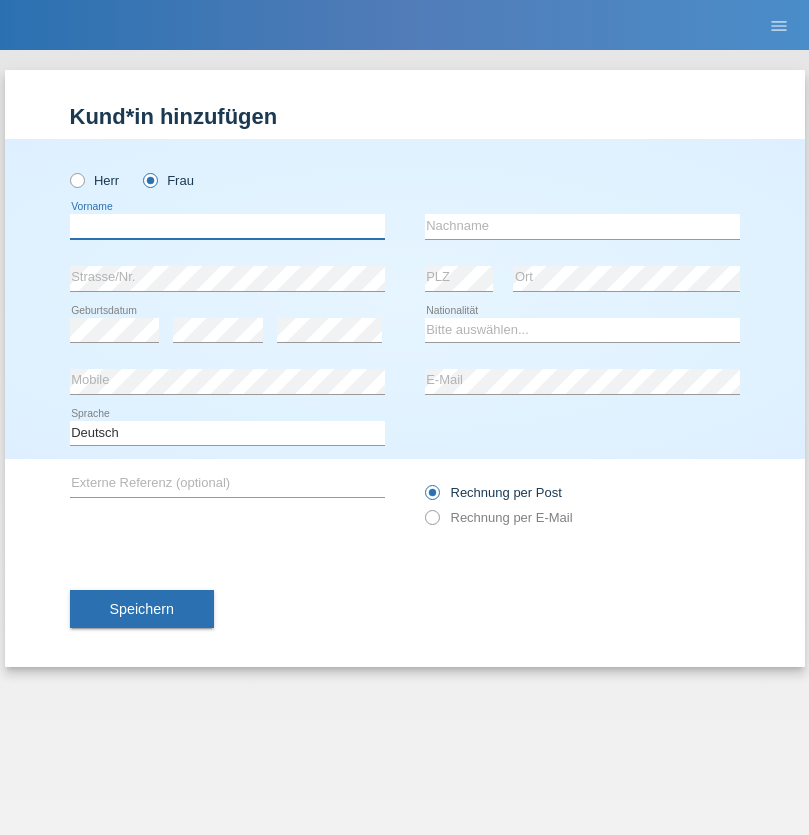 click at bounding box center (227, 226) 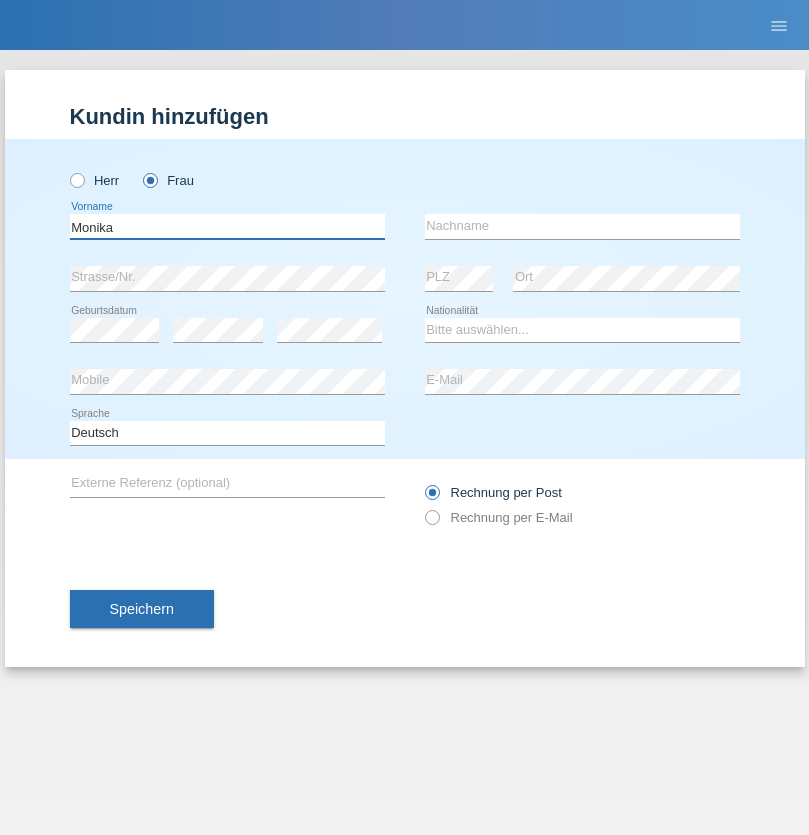 type on "Monika" 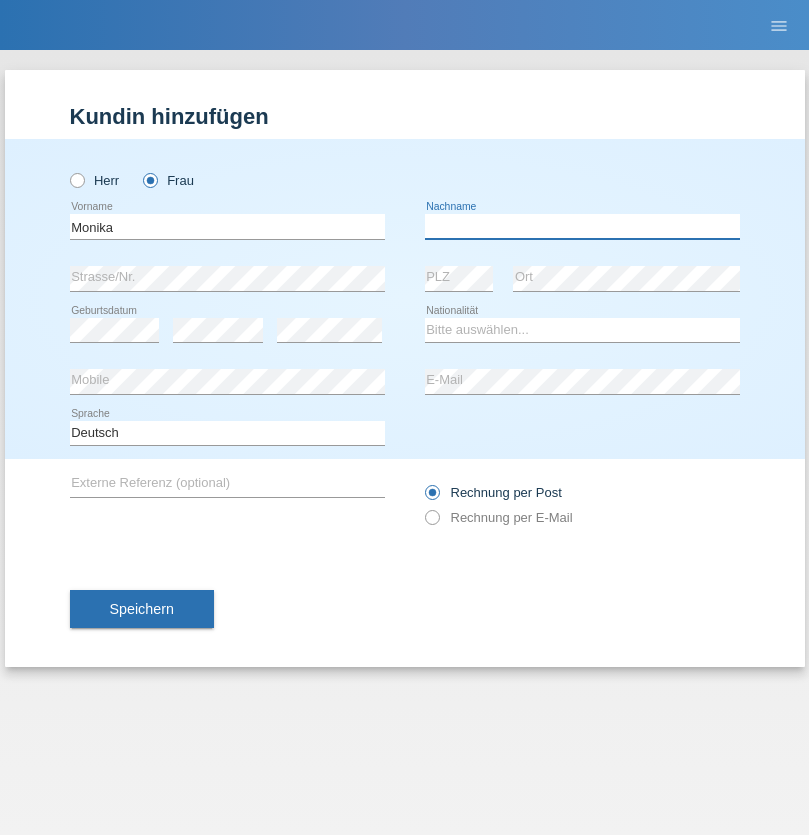 click at bounding box center [582, 226] 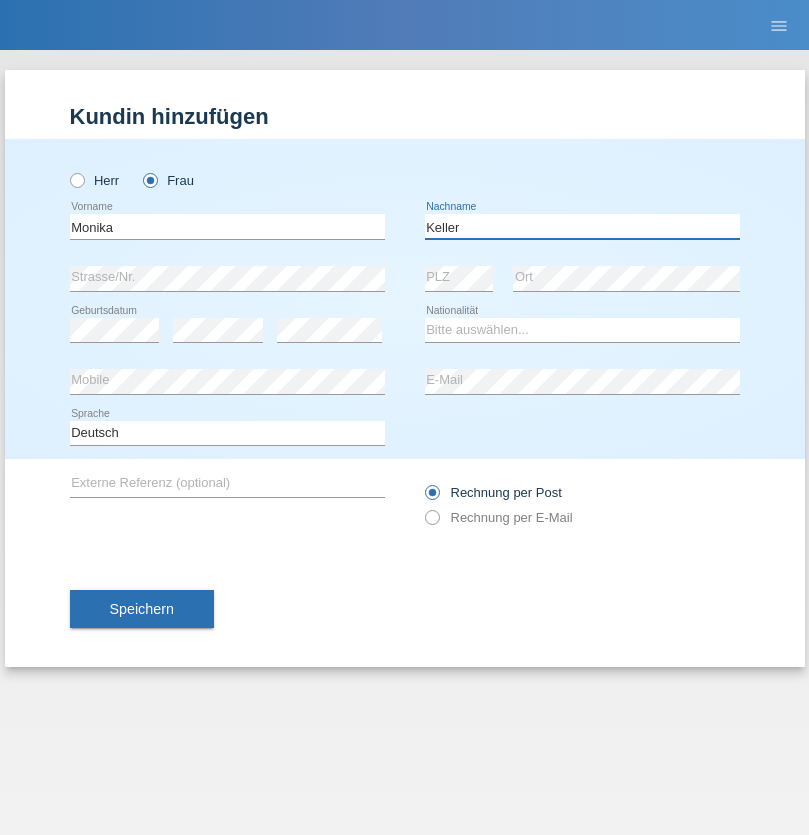 type on "Keller" 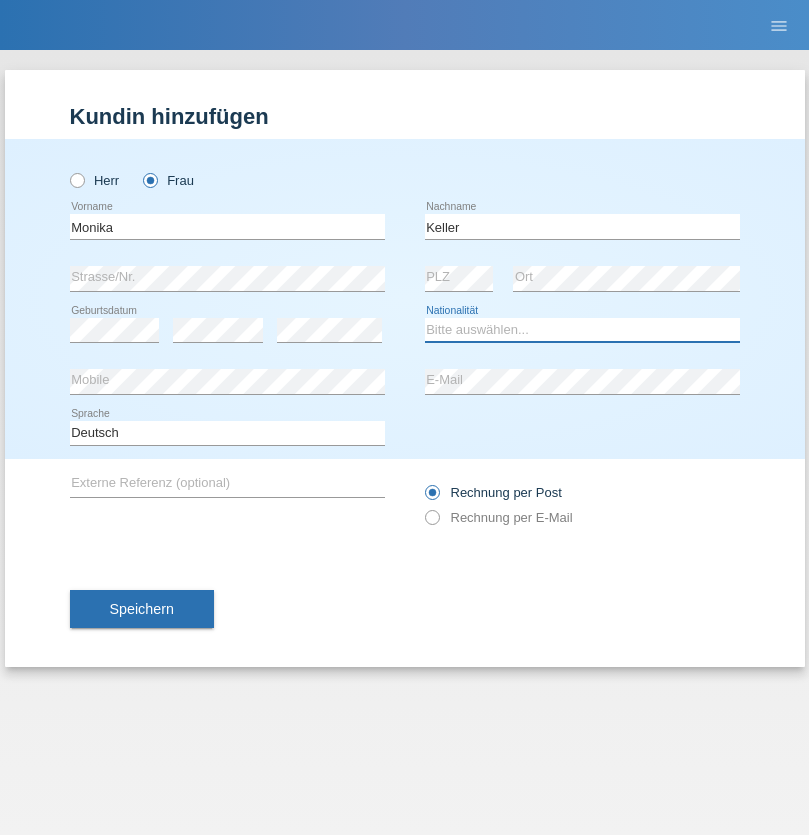 select on "CH" 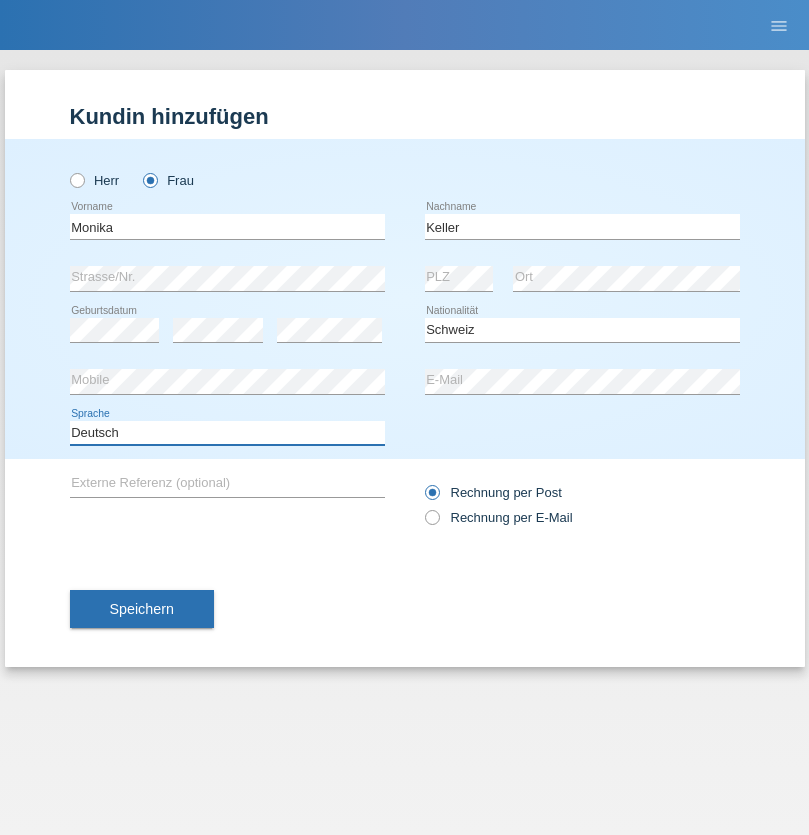 select on "en" 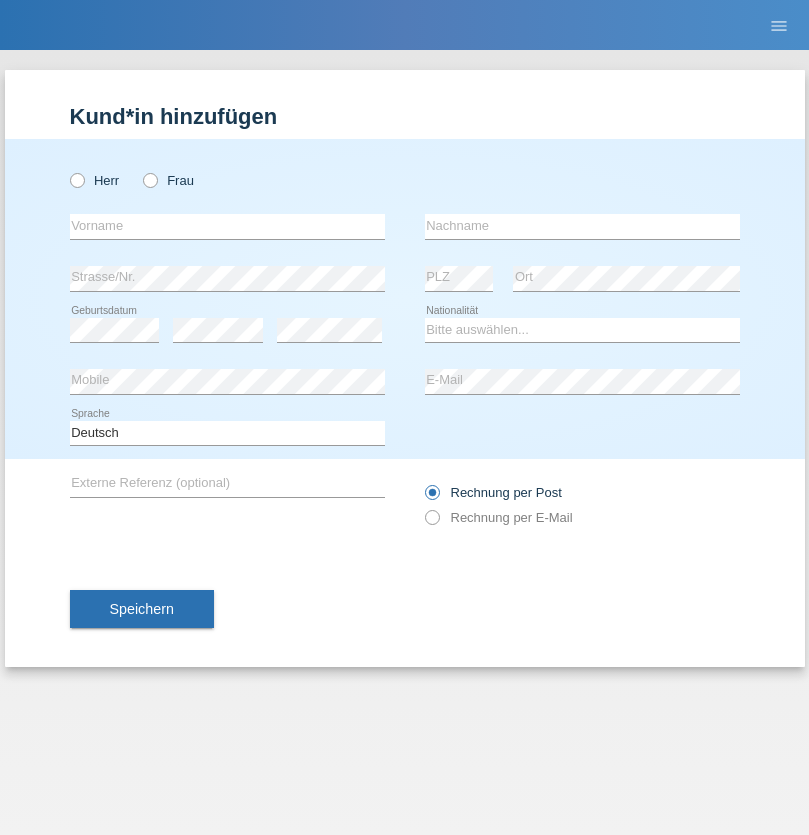 scroll, scrollTop: 0, scrollLeft: 0, axis: both 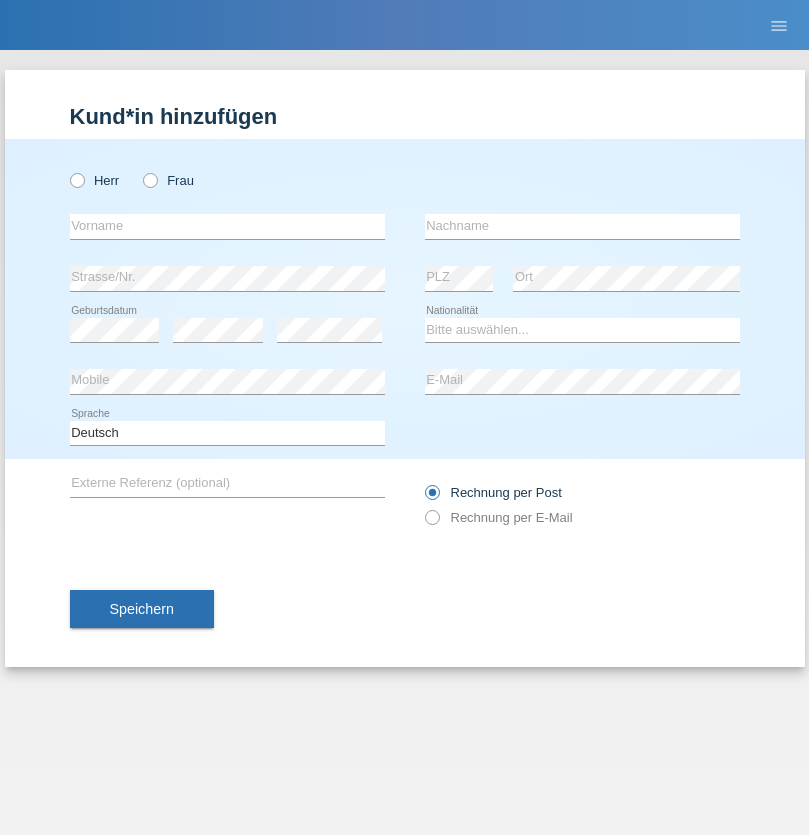 radio on "true" 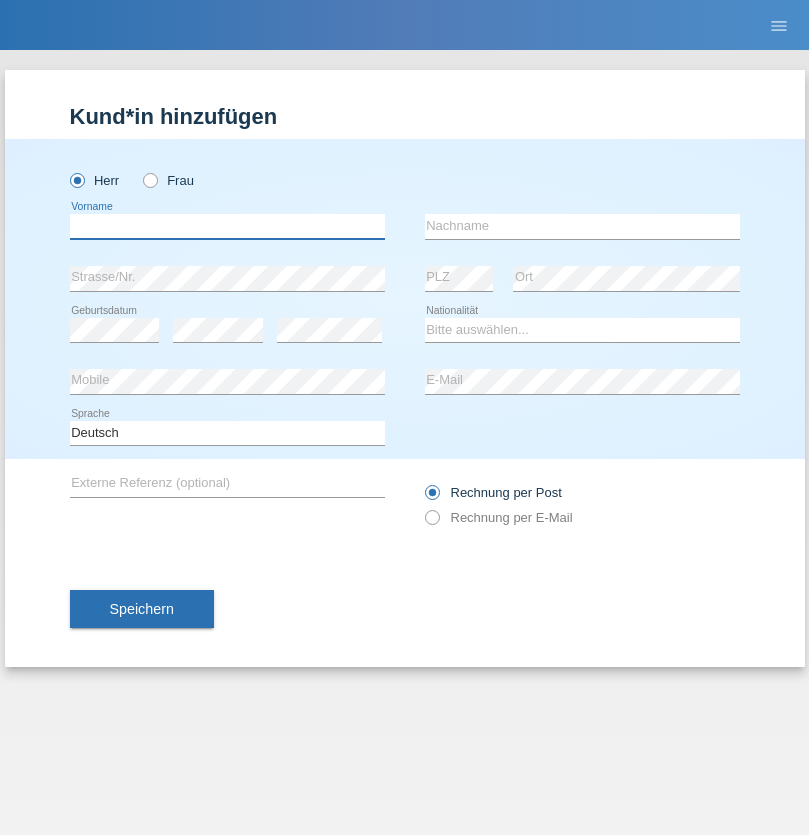click at bounding box center (227, 226) 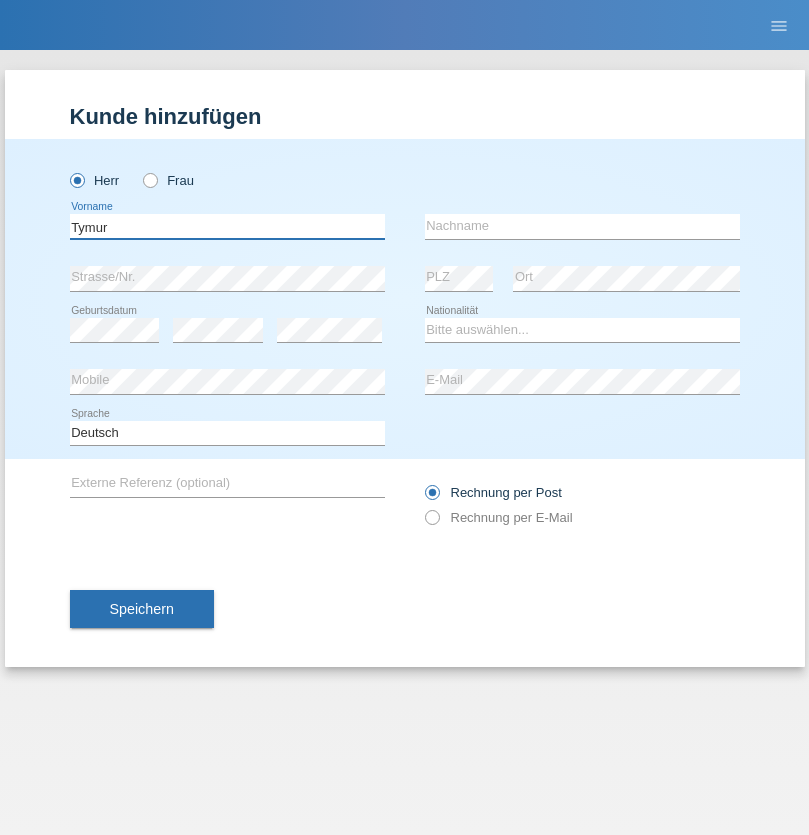 type on "Tymur" 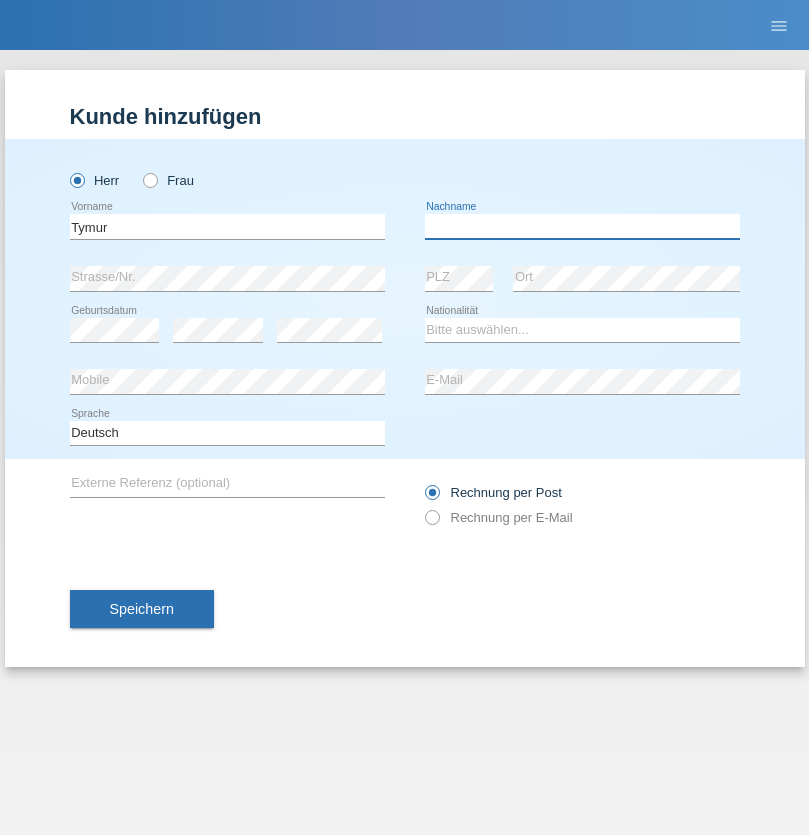 click at bounding box center [582, 226] 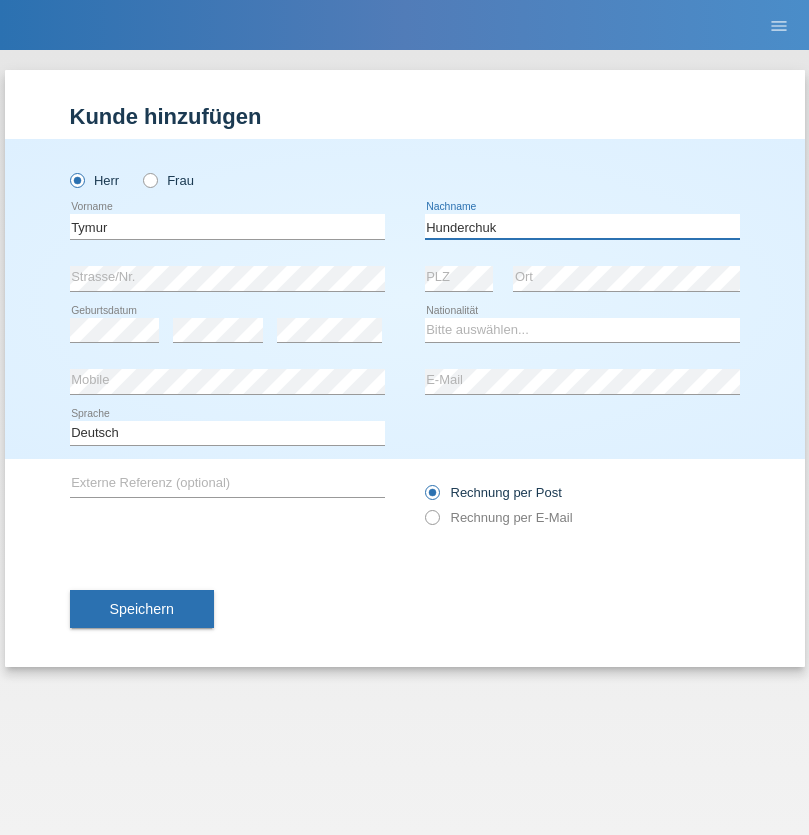 type on "Hunderchuk" 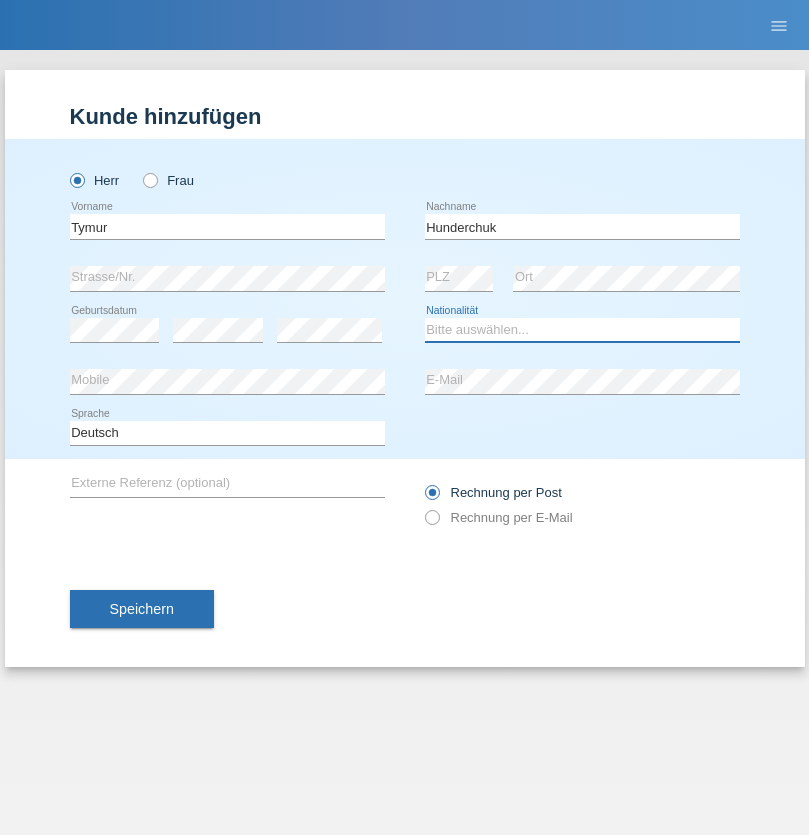 select on "UA" 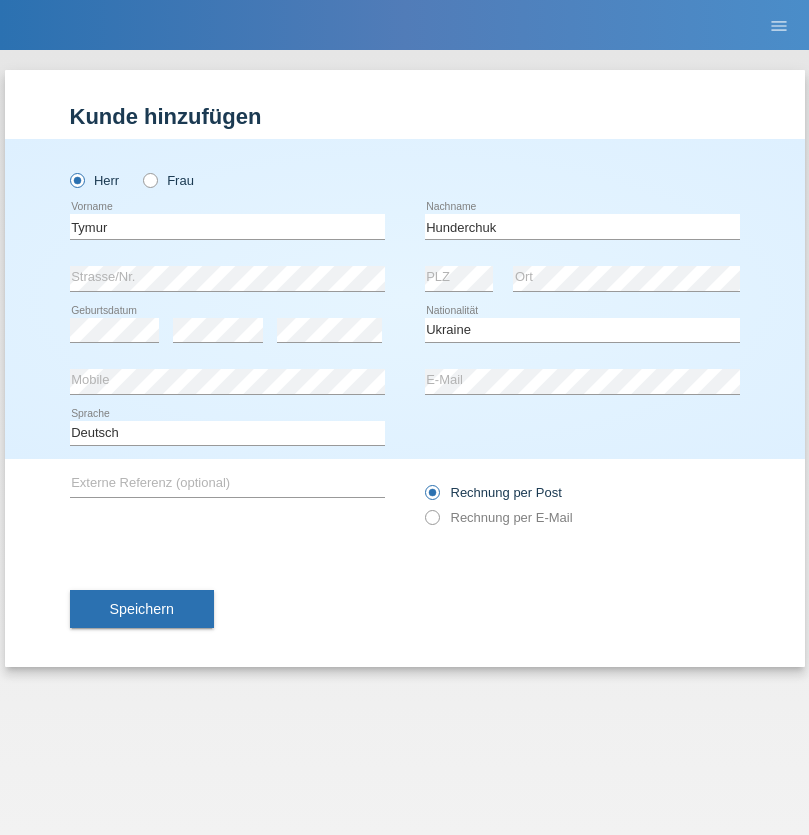 select on "C" 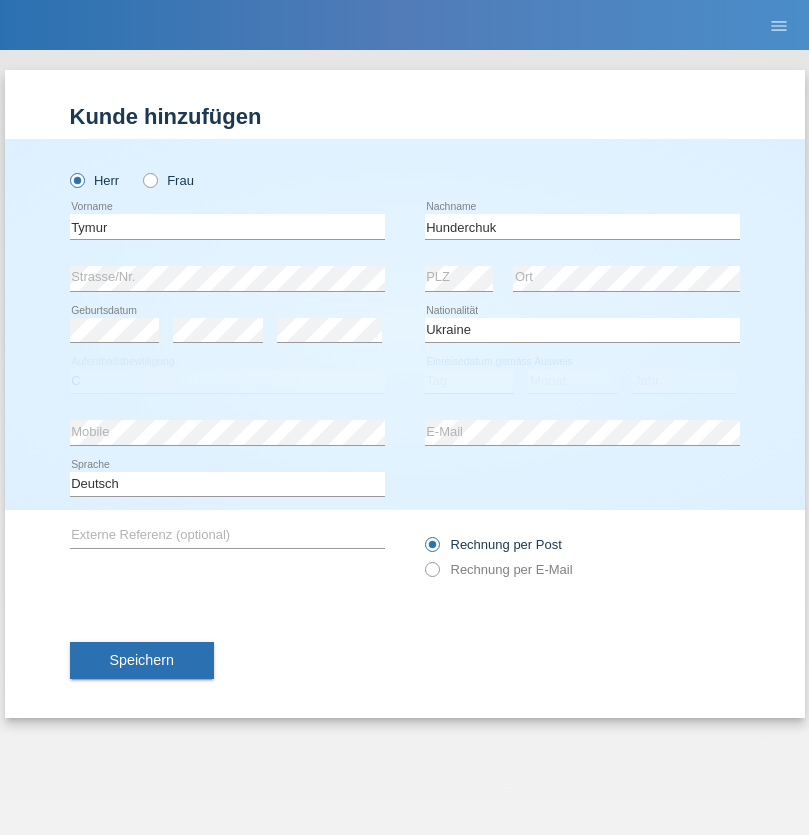 select on "20" 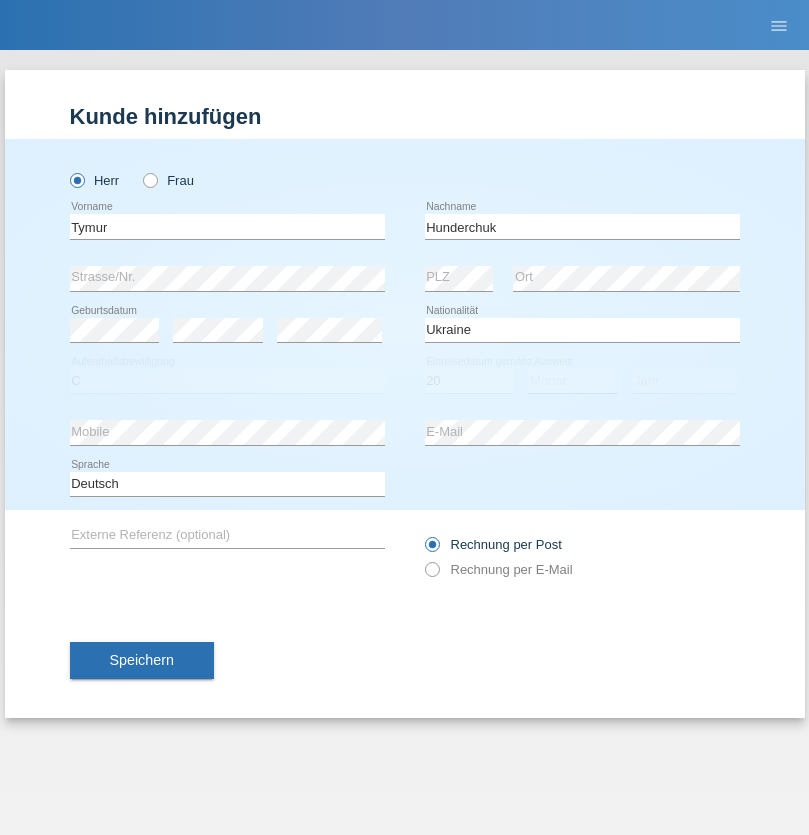 select on "08" 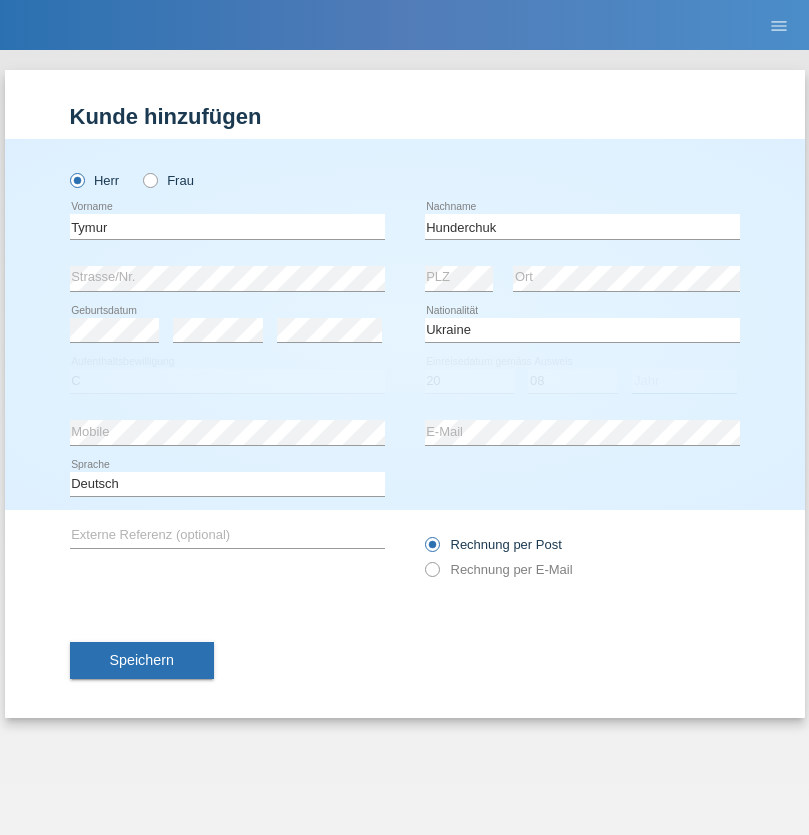 select on "2021" 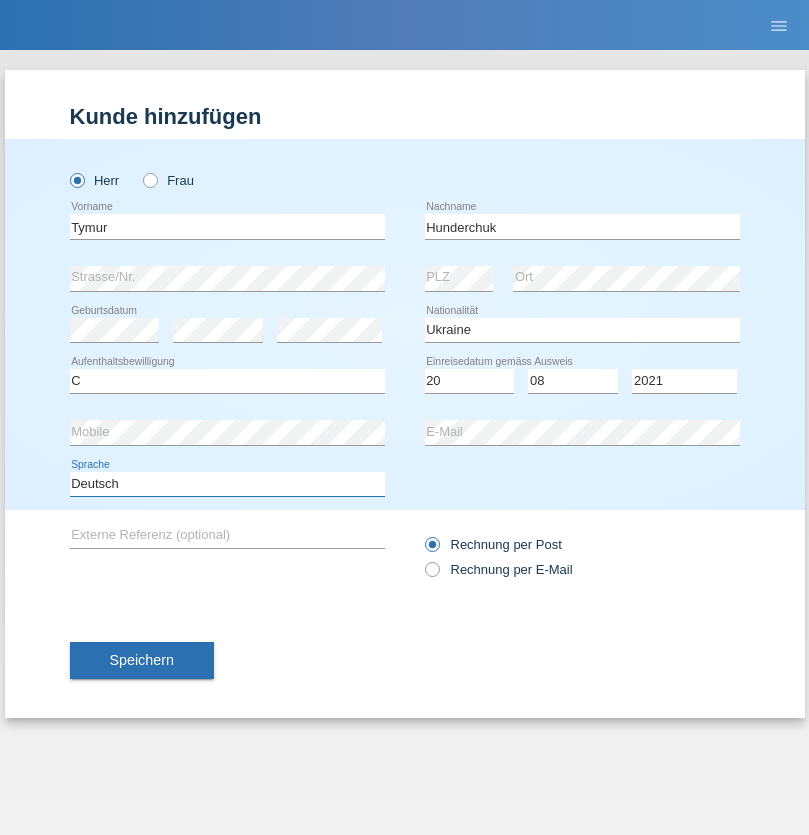 select on "en" 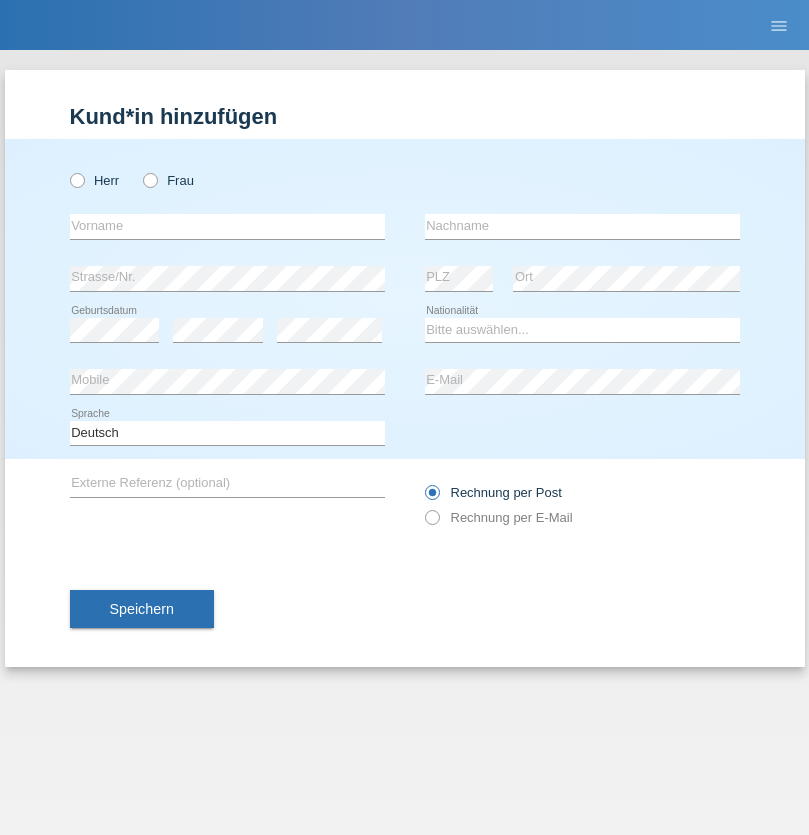 scroll, scrollTop: 0, scrollLeft: 0, axis: both 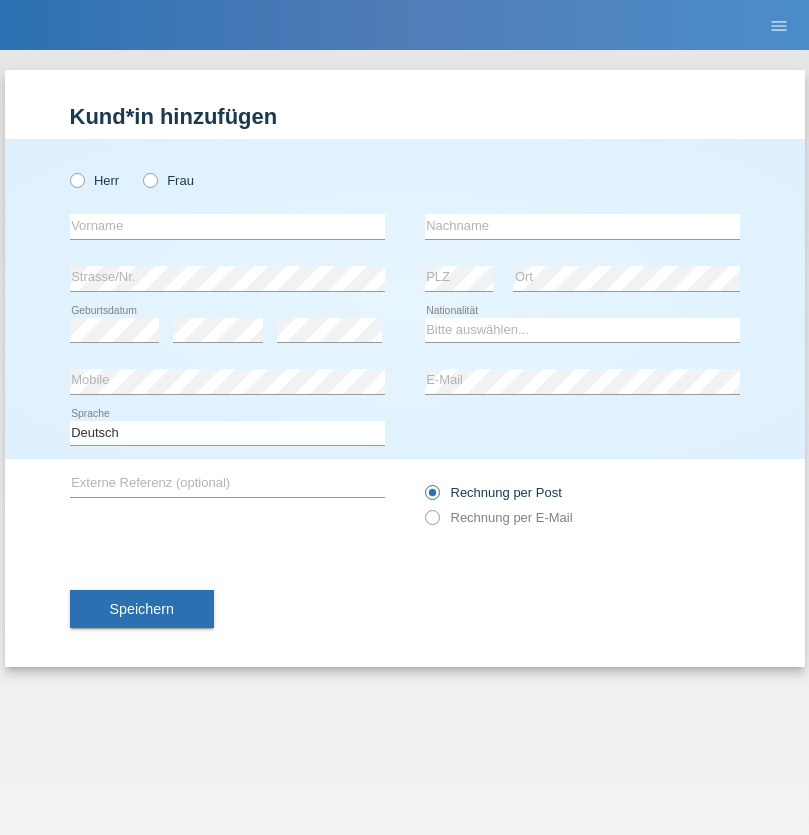 radio on "true" 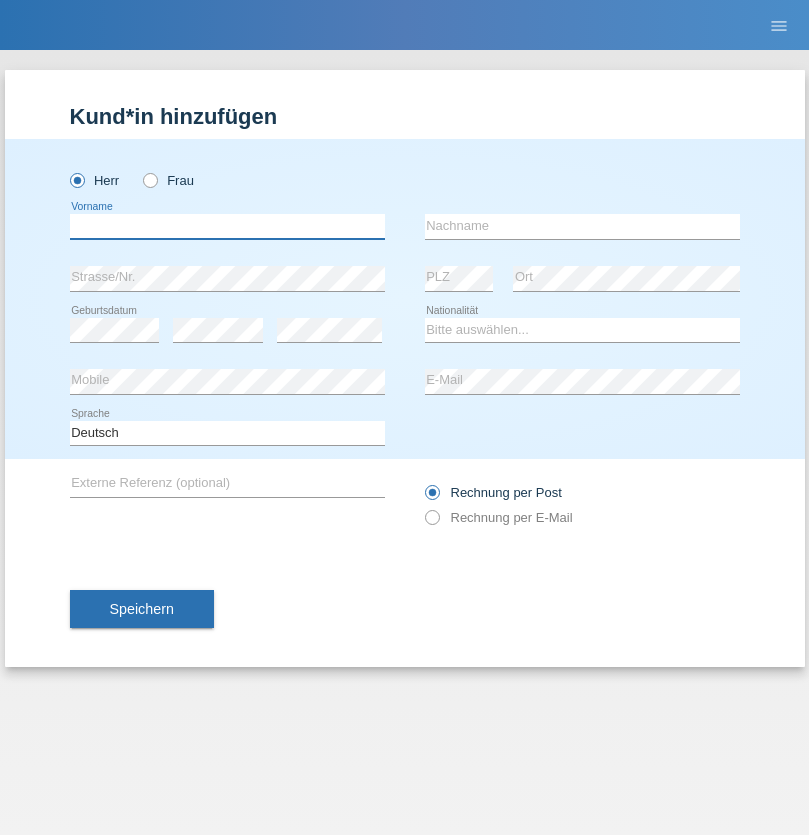 click at bounding box center (227, 226) 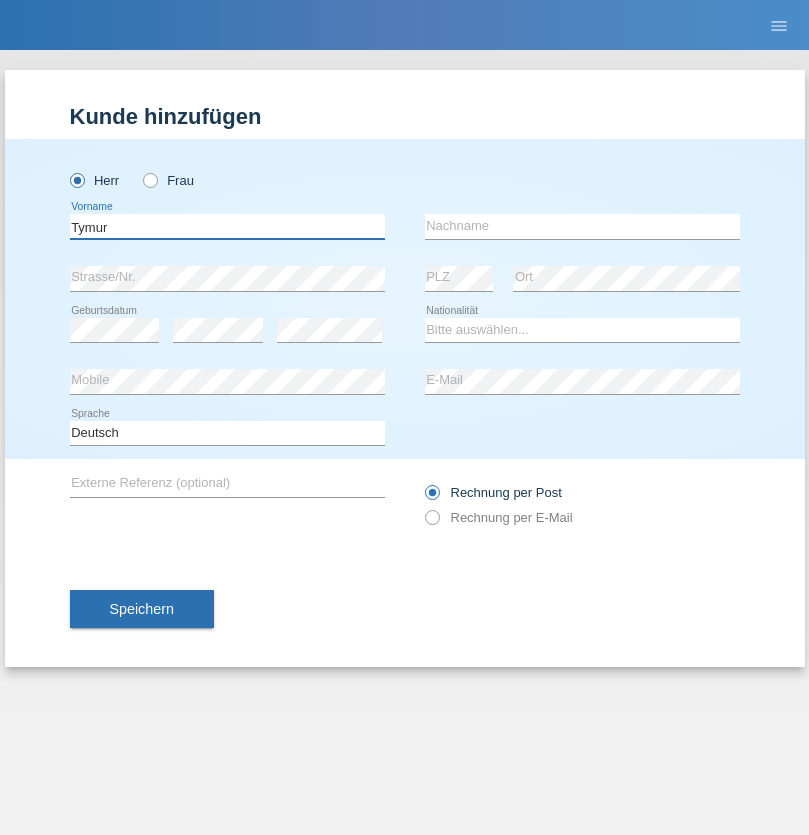 type on "Tymur" 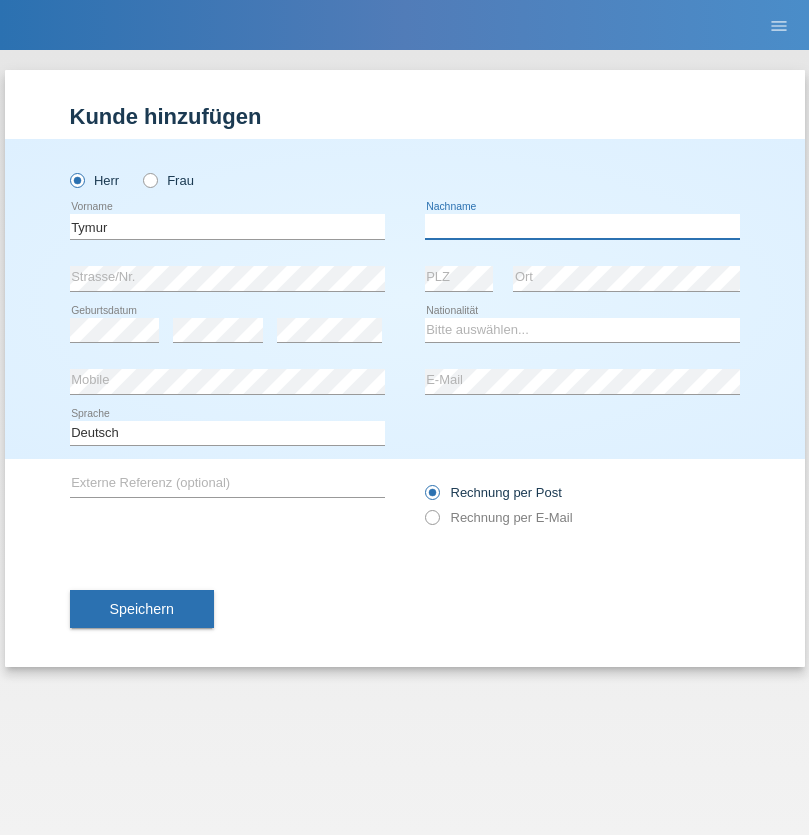 click at bounding box center [582, 226] 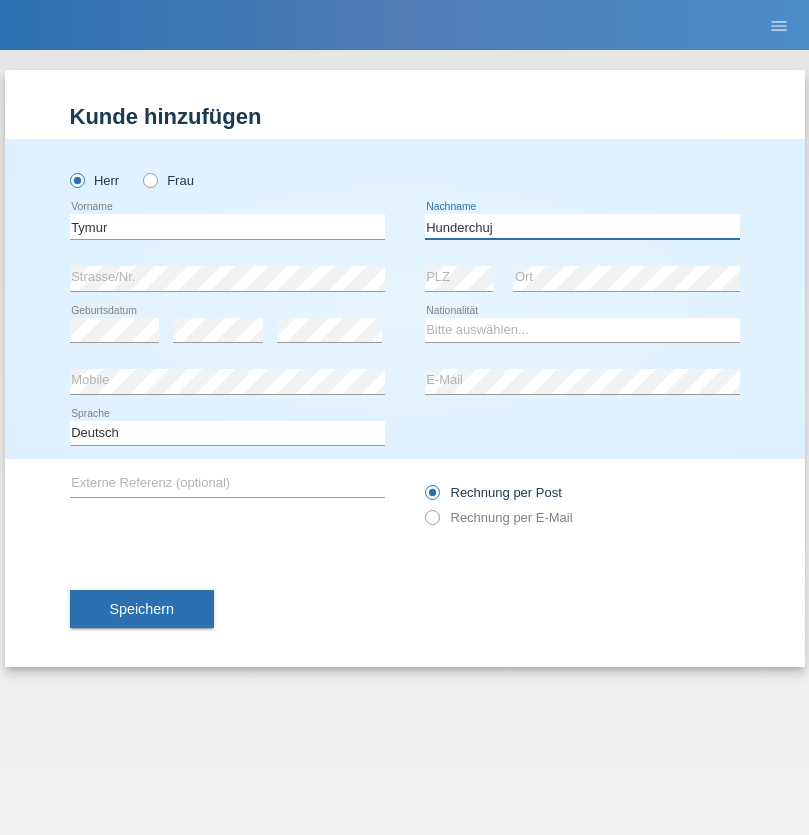 type on "Hunderchuj" 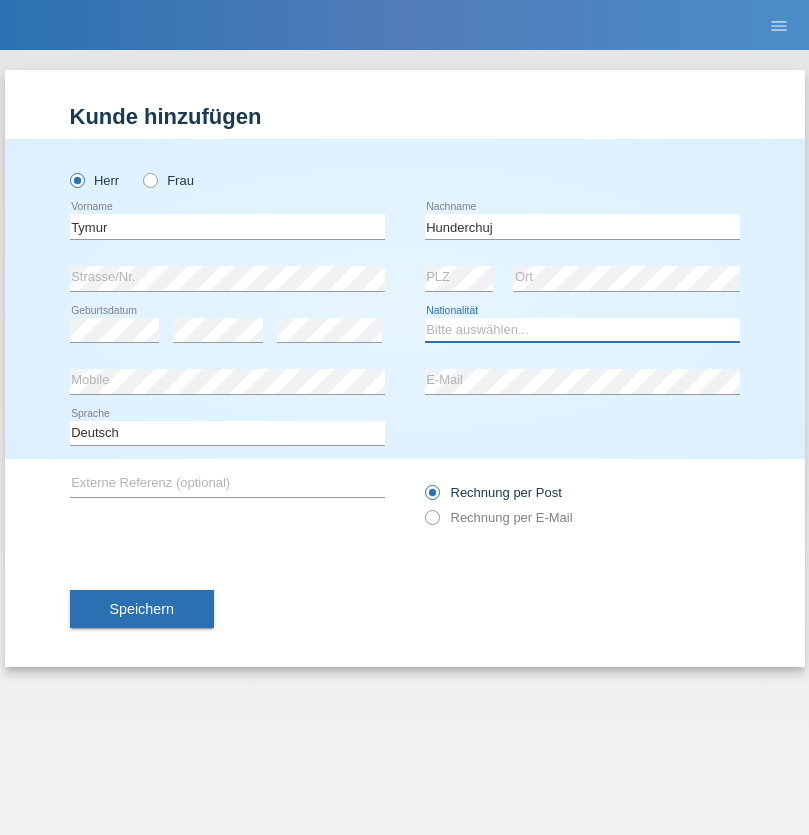 select on "UA" 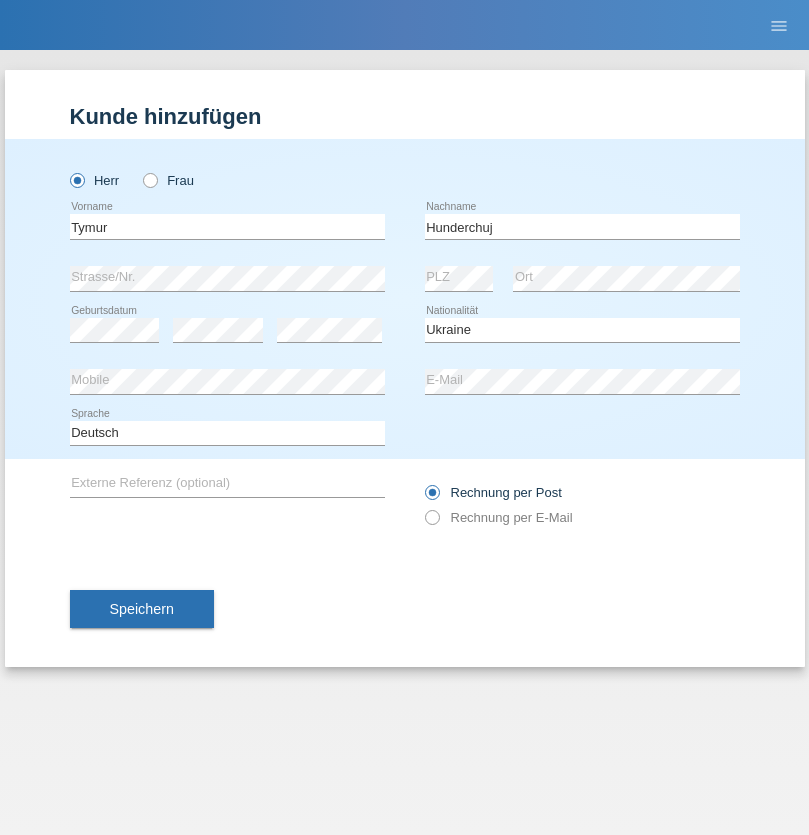 select on "C" 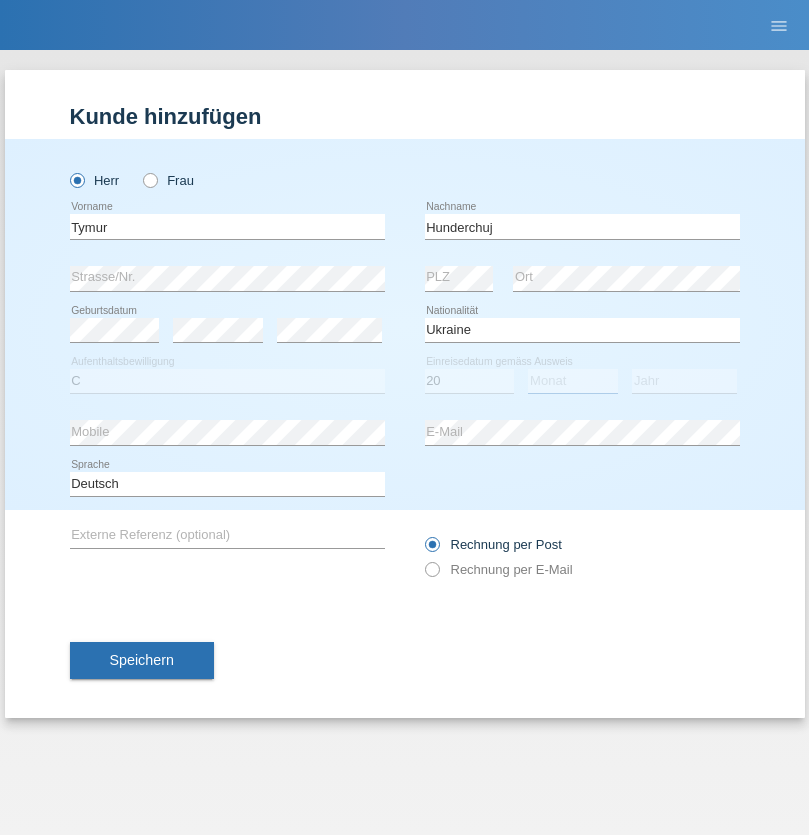 select on "08" 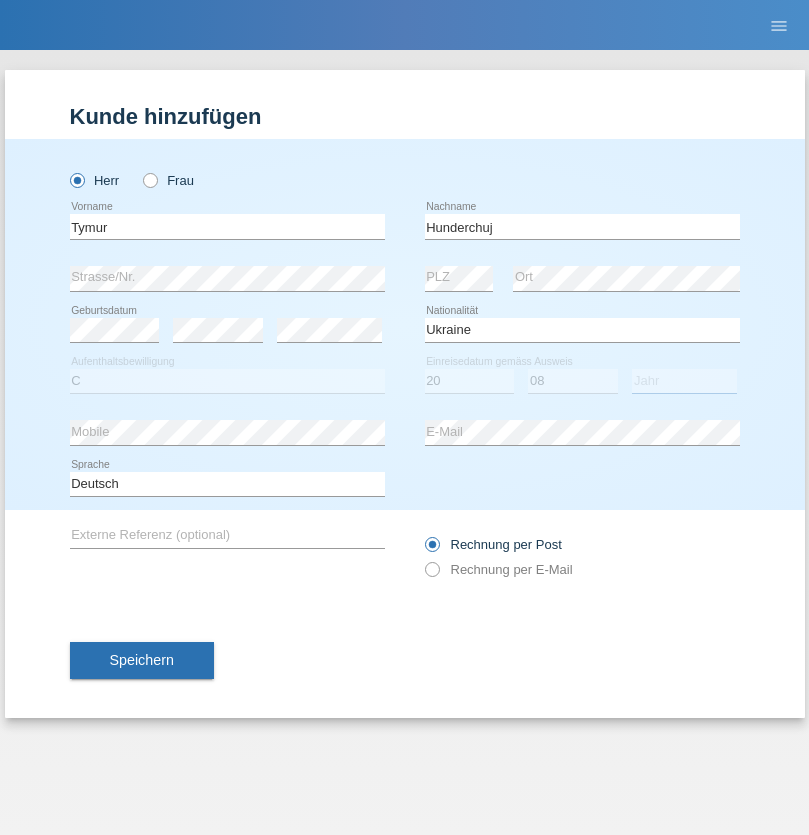 select on "2021" 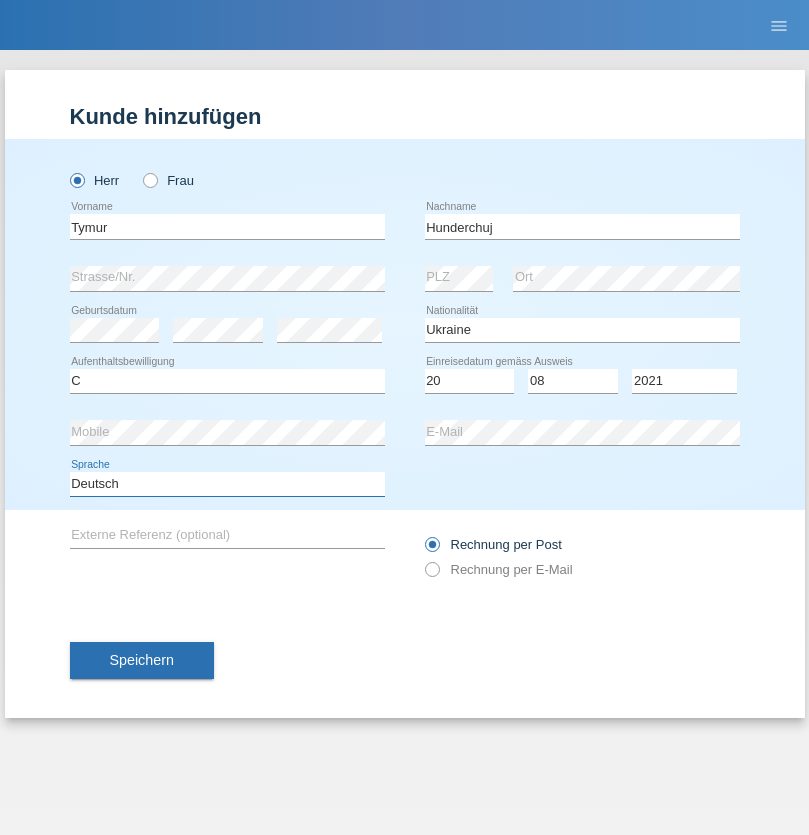 select on "en" 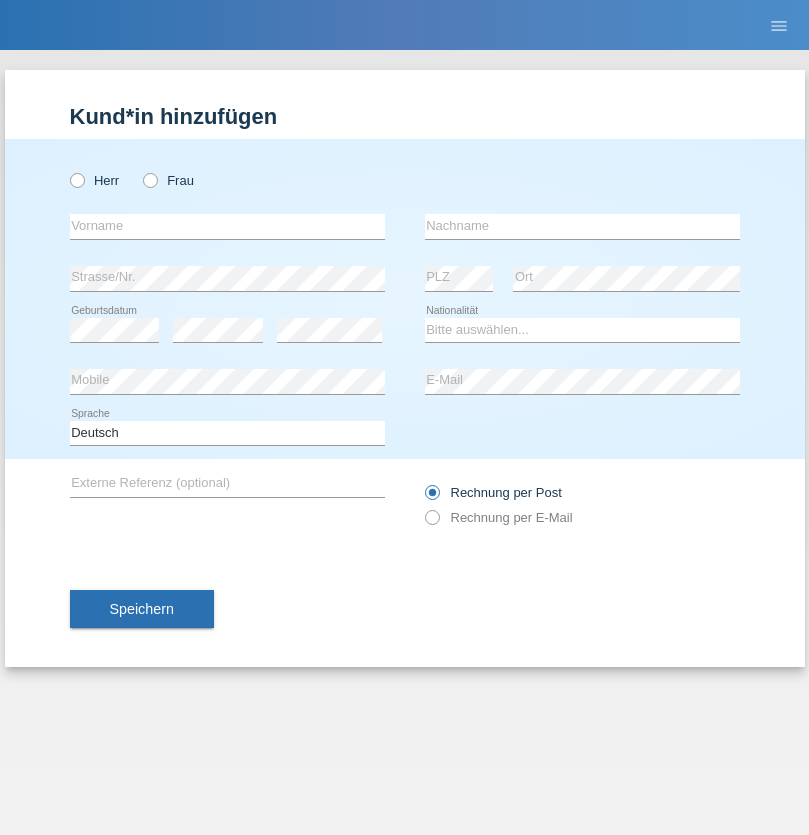 scroll, scrollTop: 0, scrollLeft: 0, axis: both 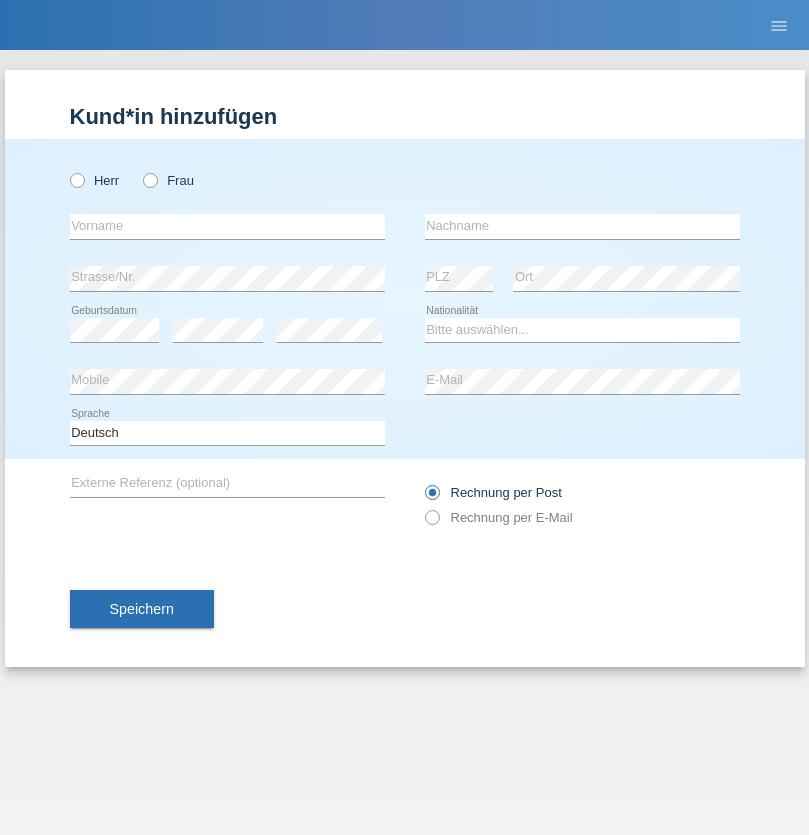 radio on "true" 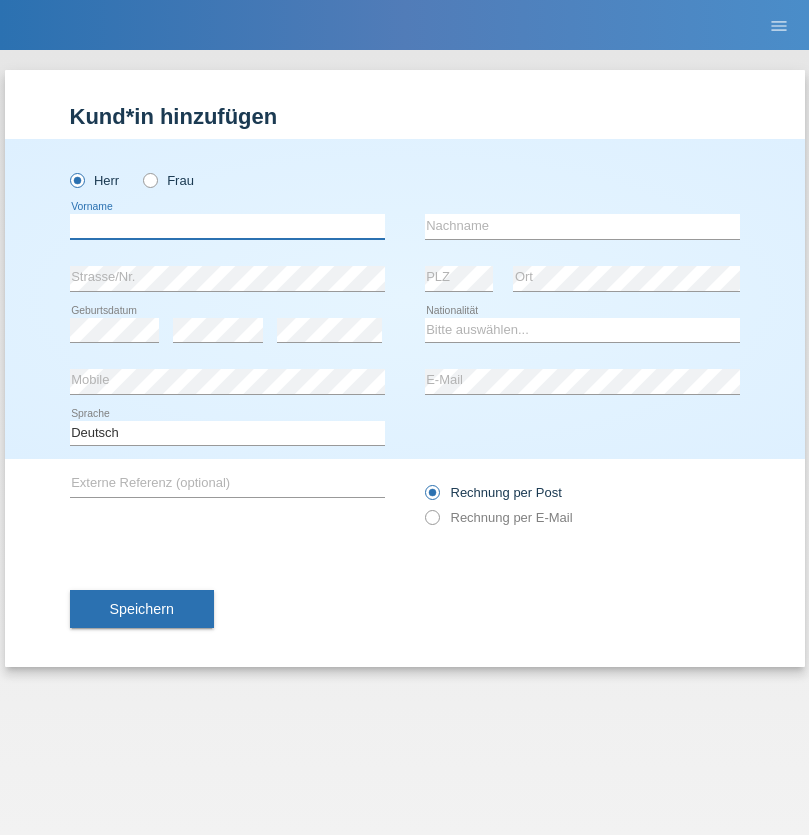click at bounding box center [227, 226] 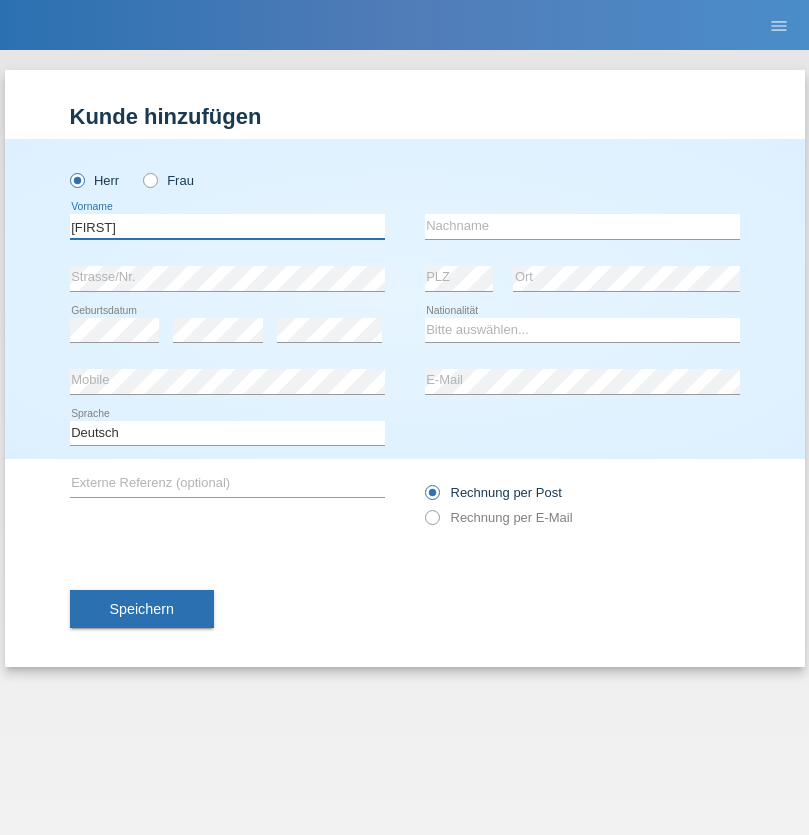type on "[FIRST]" 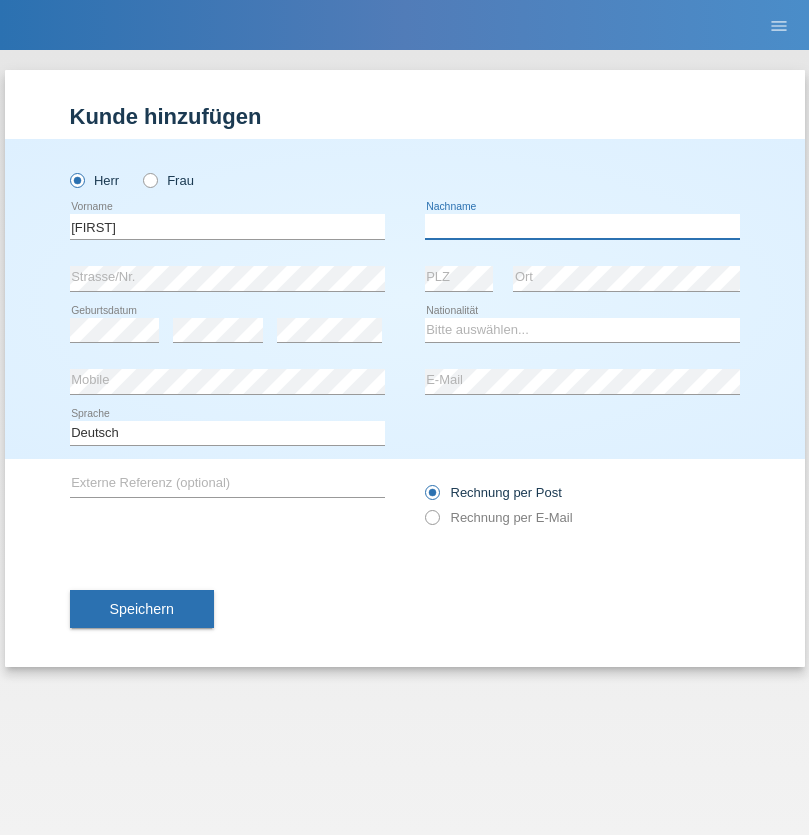 click at bounding box center [582, 226] 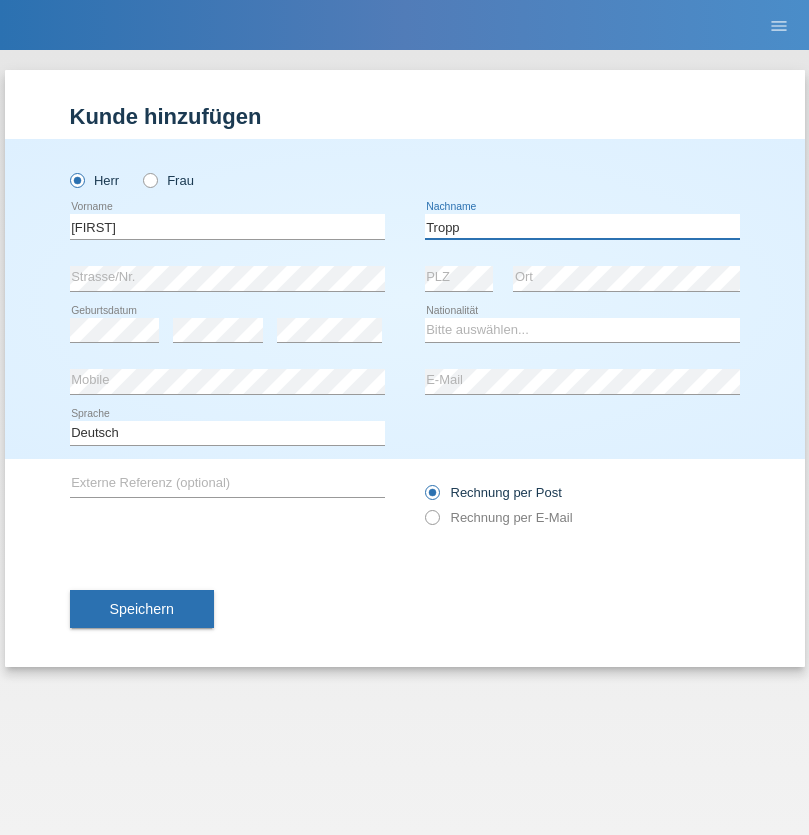 type on "Tropp" 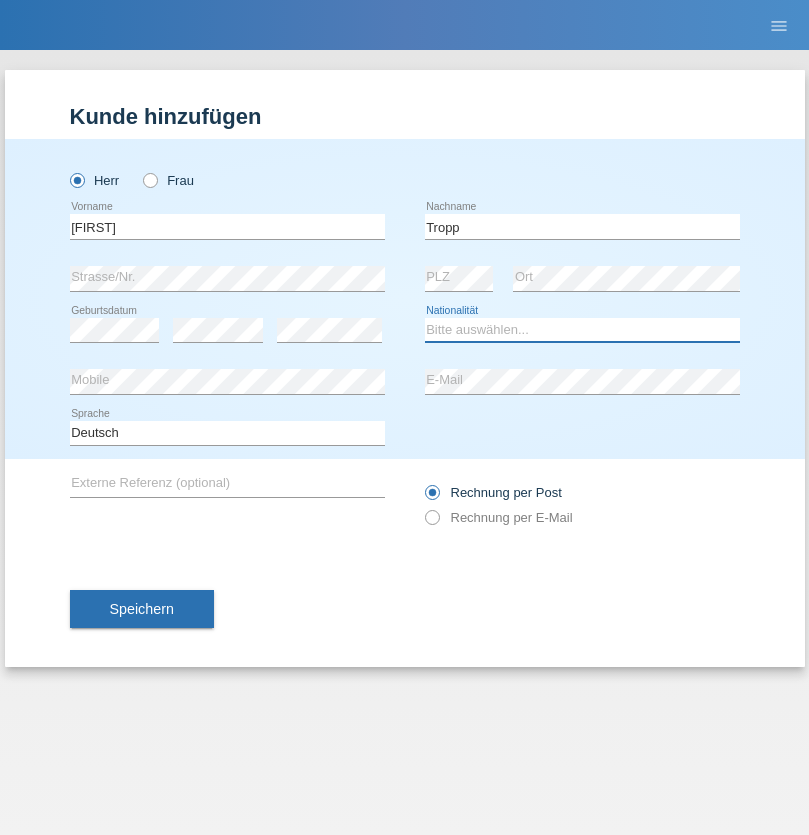 select on "SK" 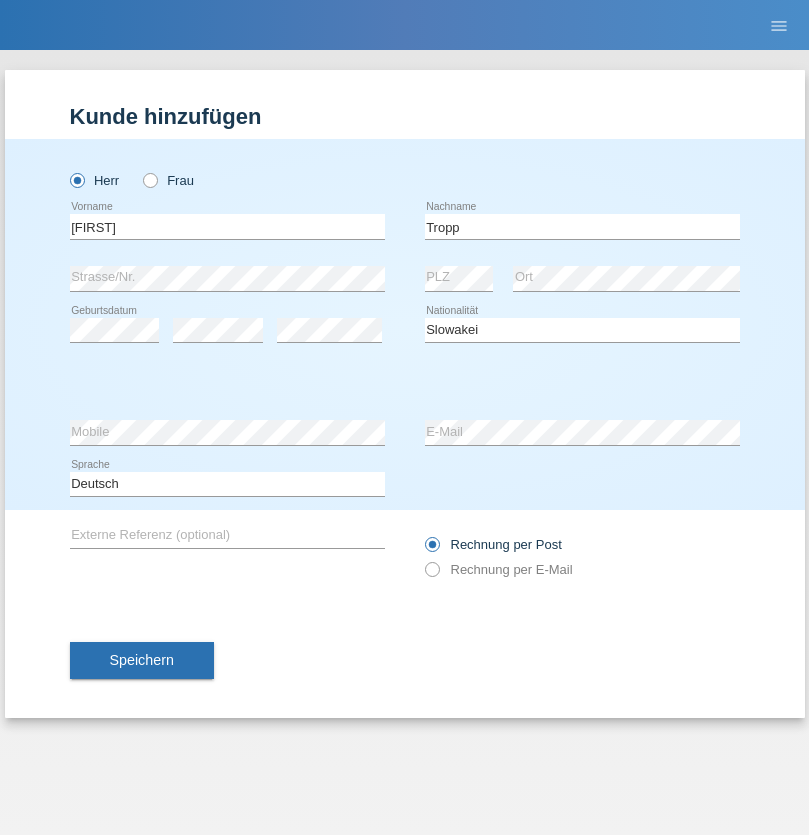 select on "C" 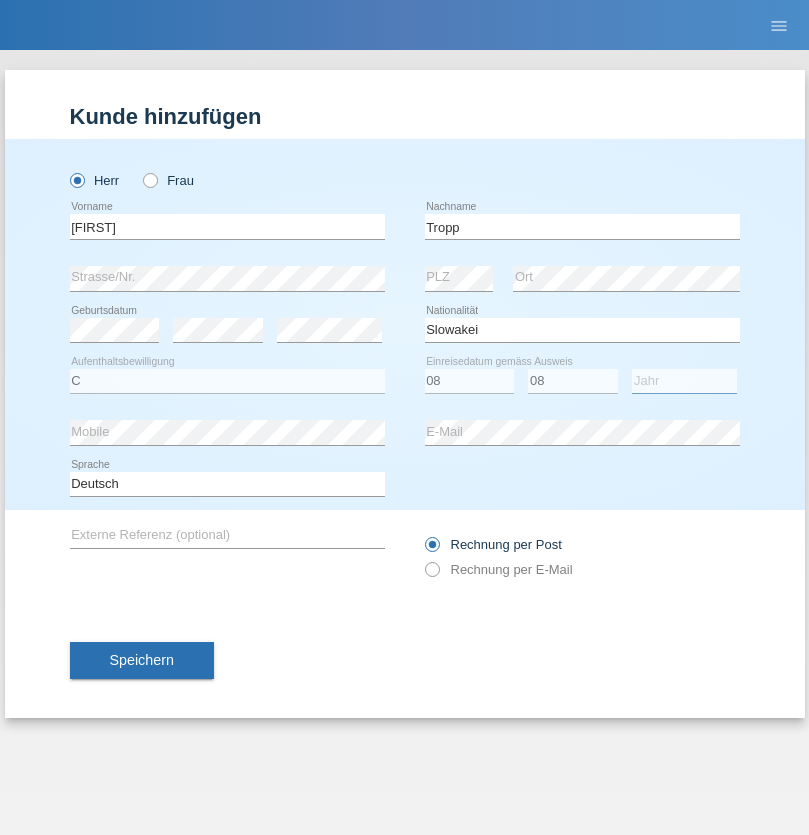 select on "2021" 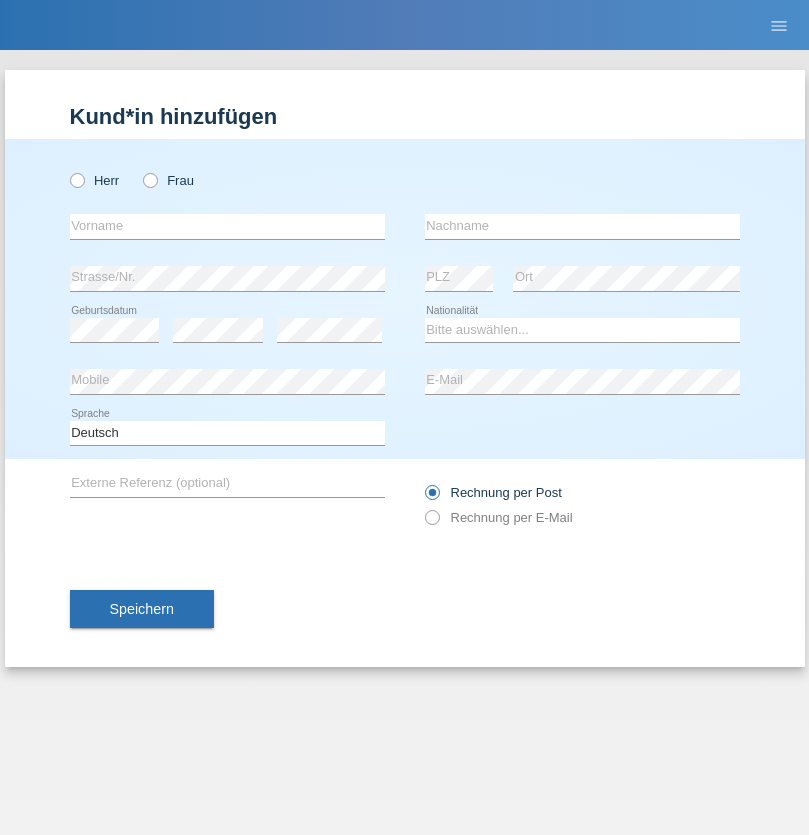 scroll, scrollTop: 0, scrollLeft: 0, axis: both 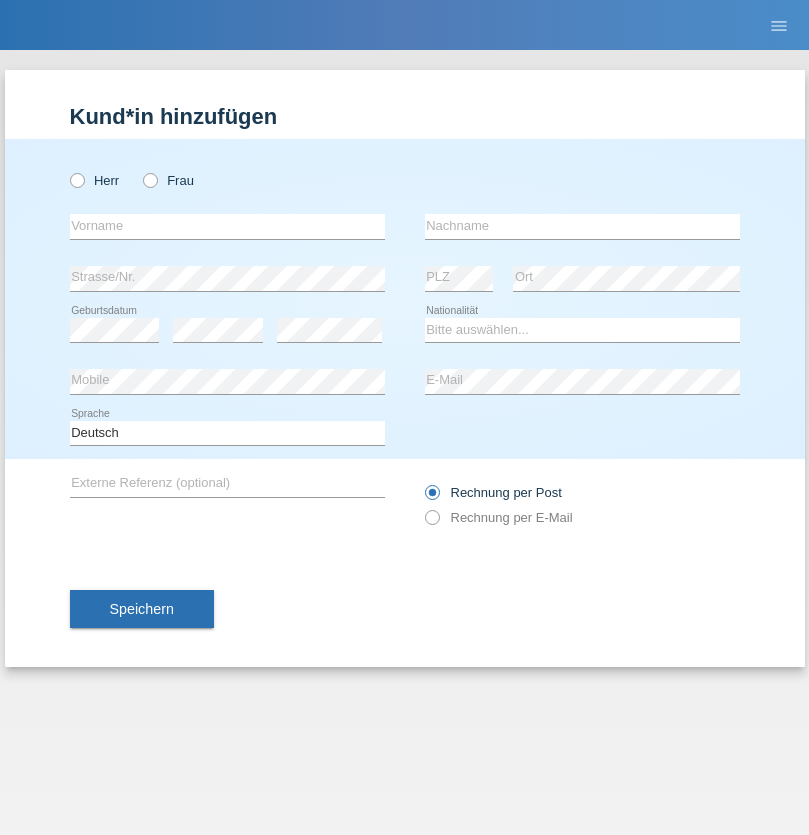 radio on "true" 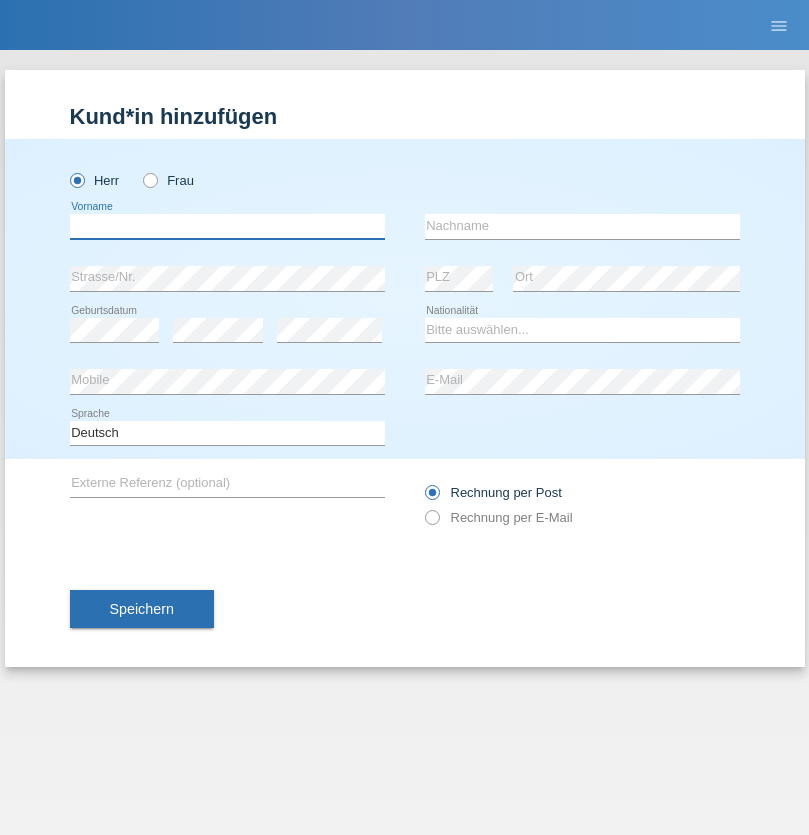 click at bounding box center [227, 226] 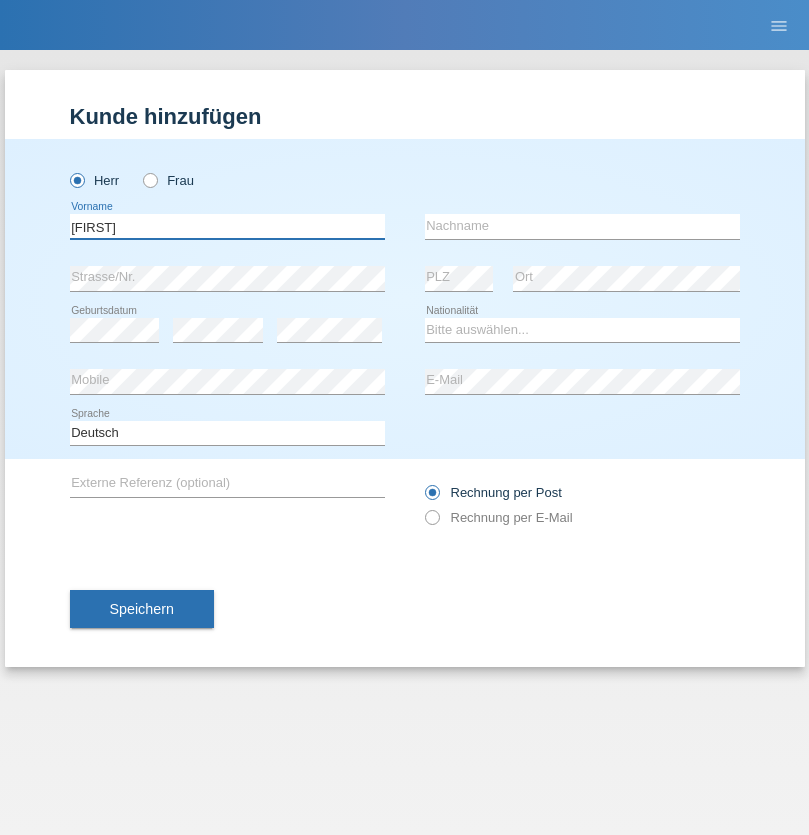 type on "[FIRST]" 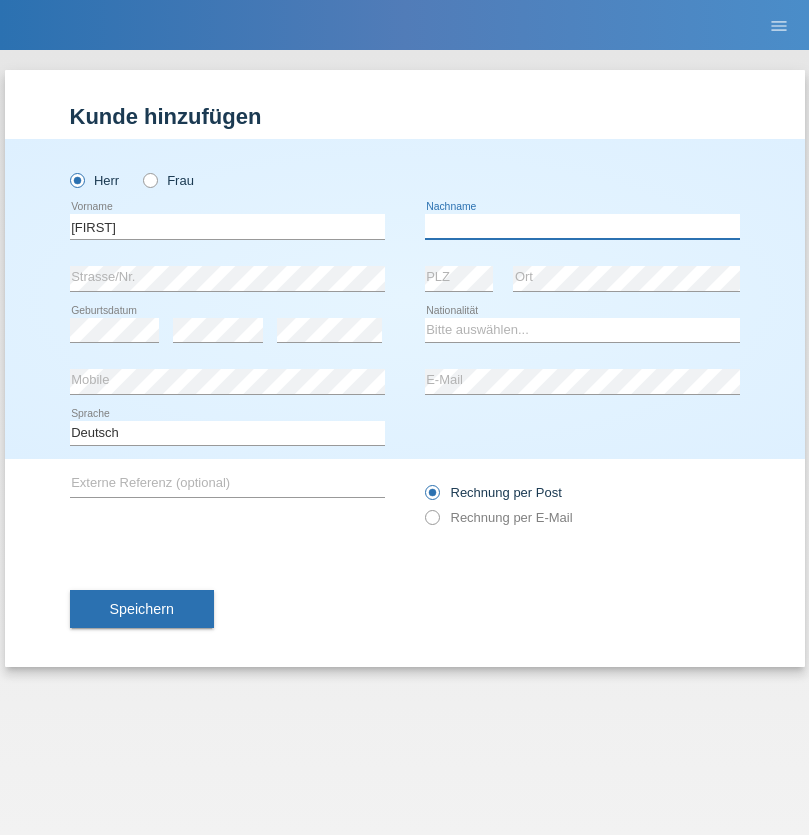 click at bounding box center [582, 226] 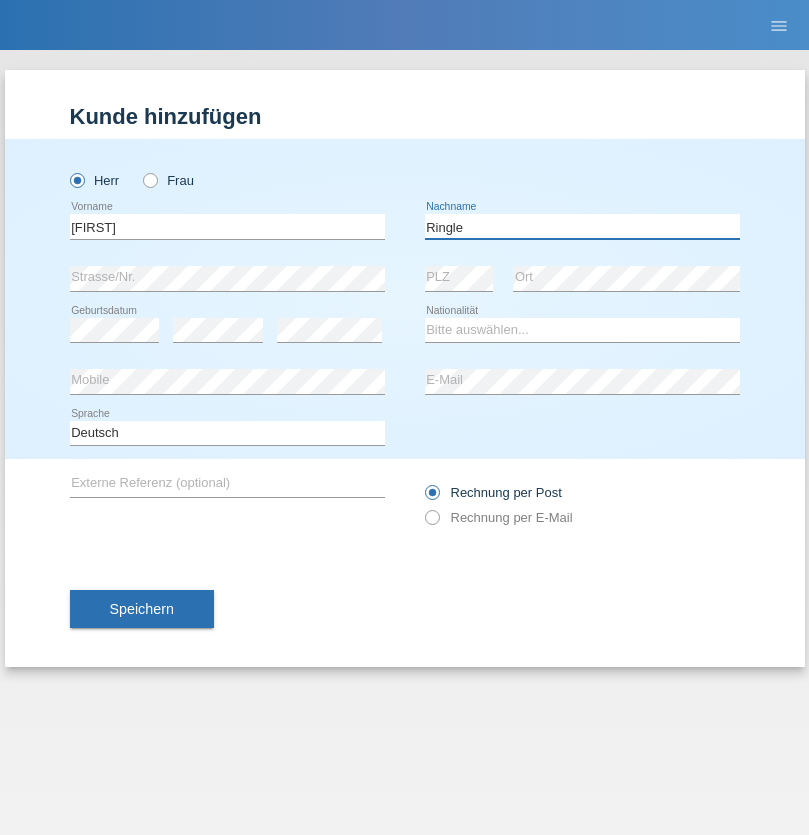 type on "Ringle" 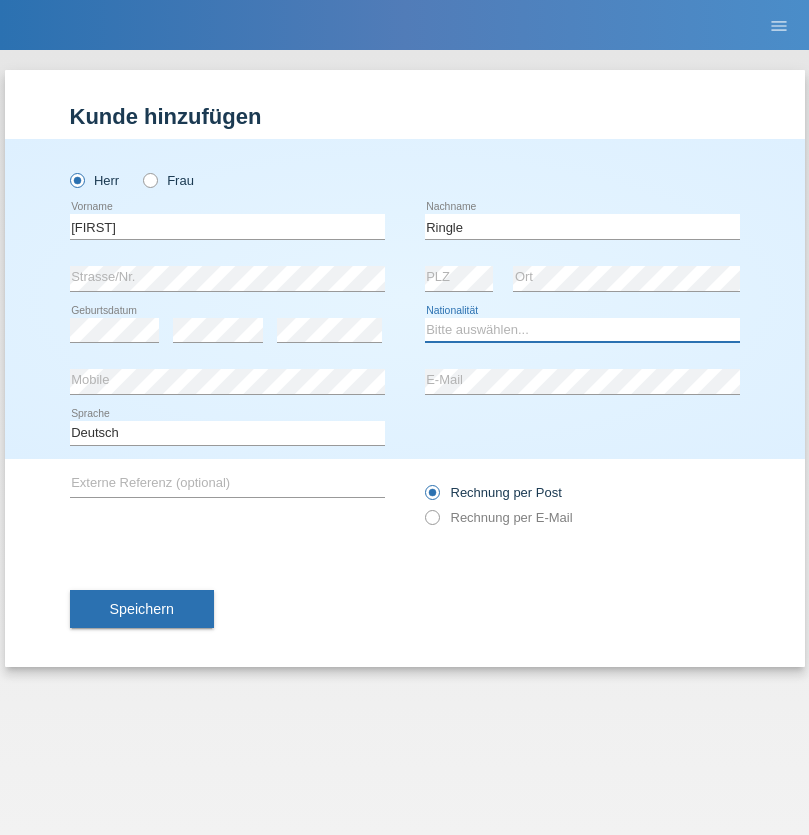 select on "DE" 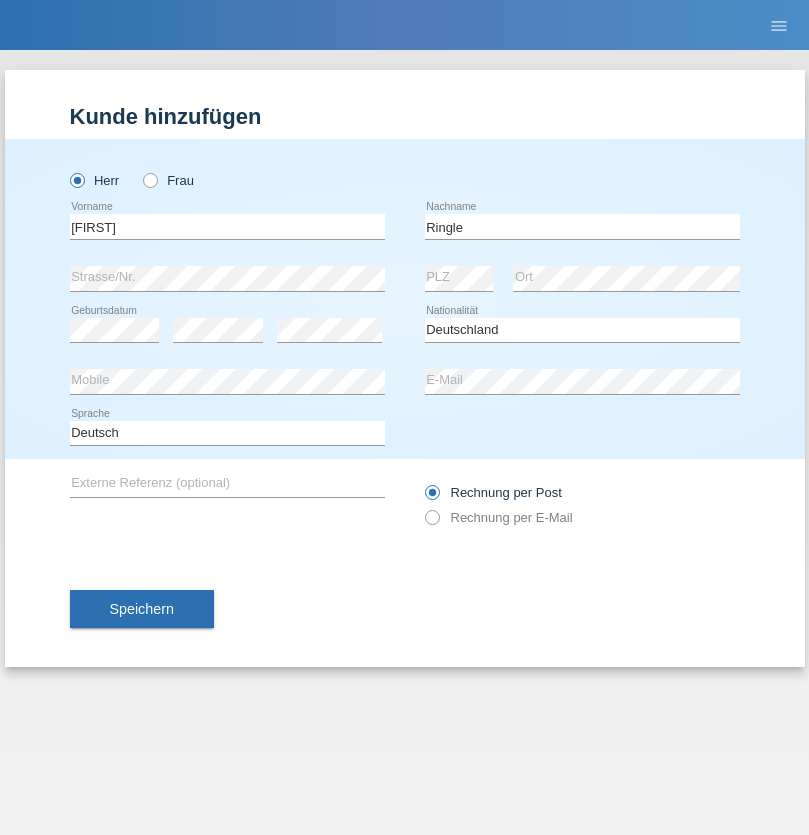 select on "C" 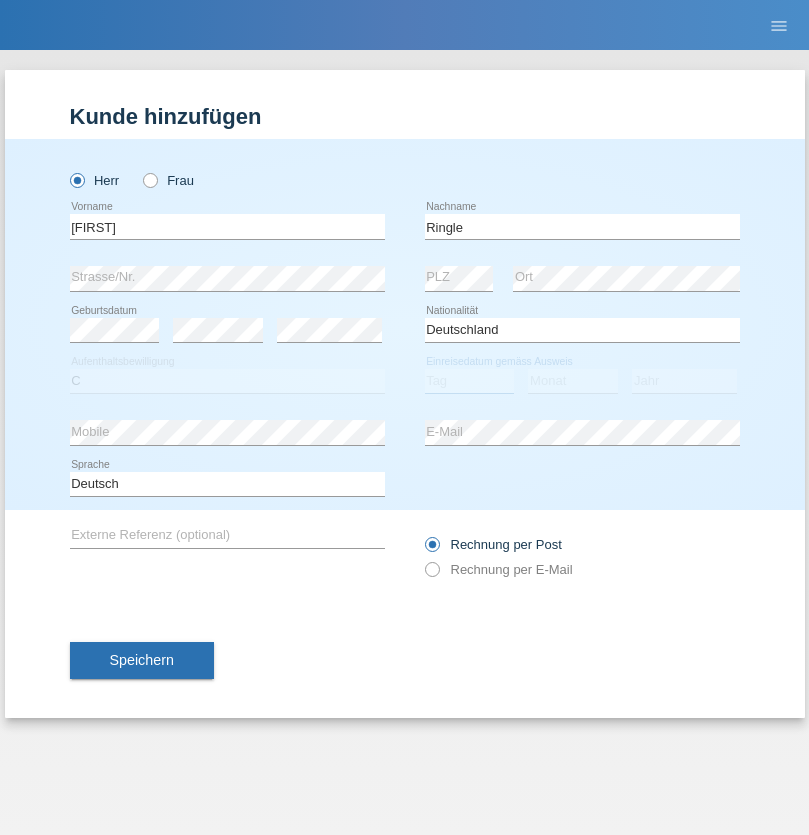 select on "06" 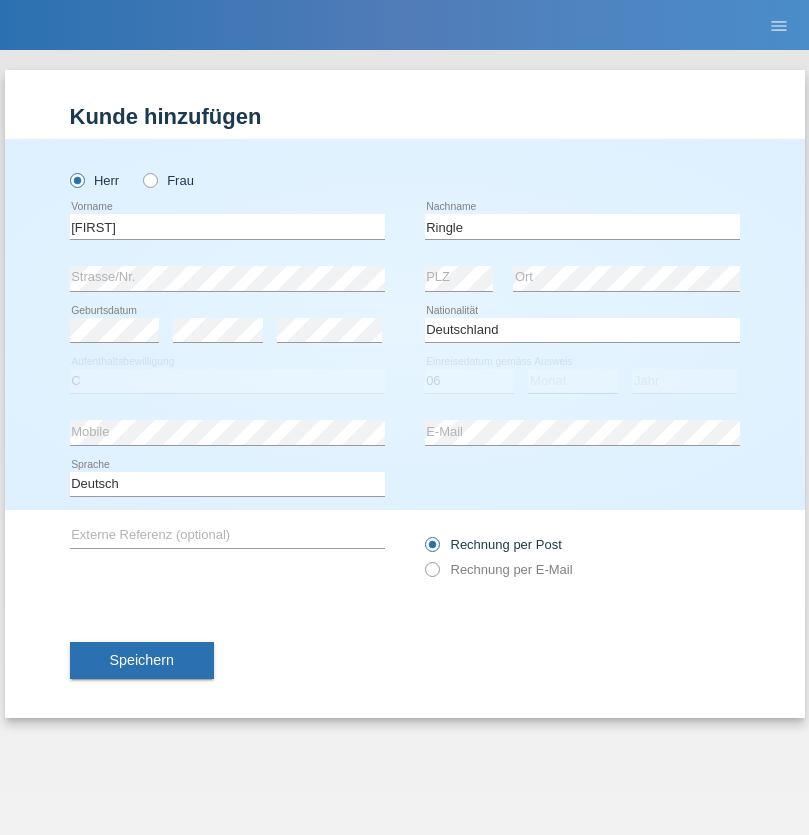 select on "01" 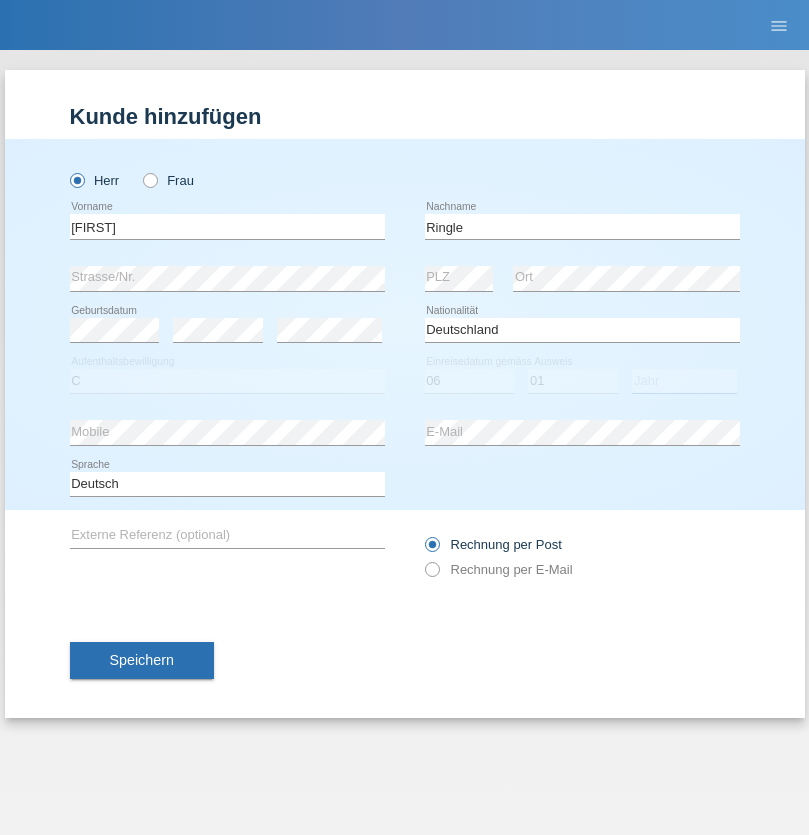 select on "2021" 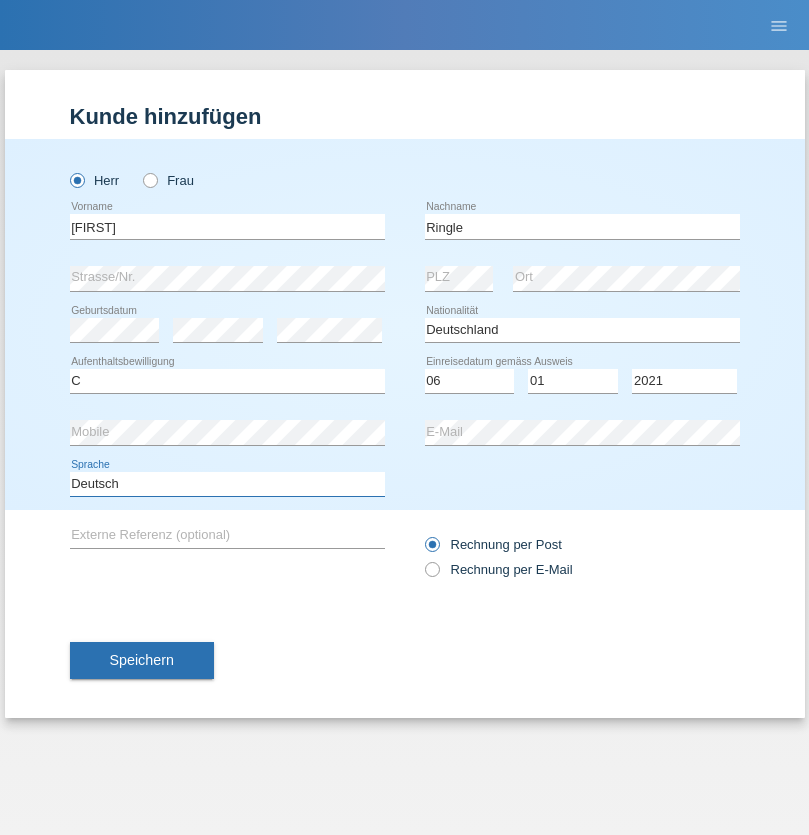 select on "en" 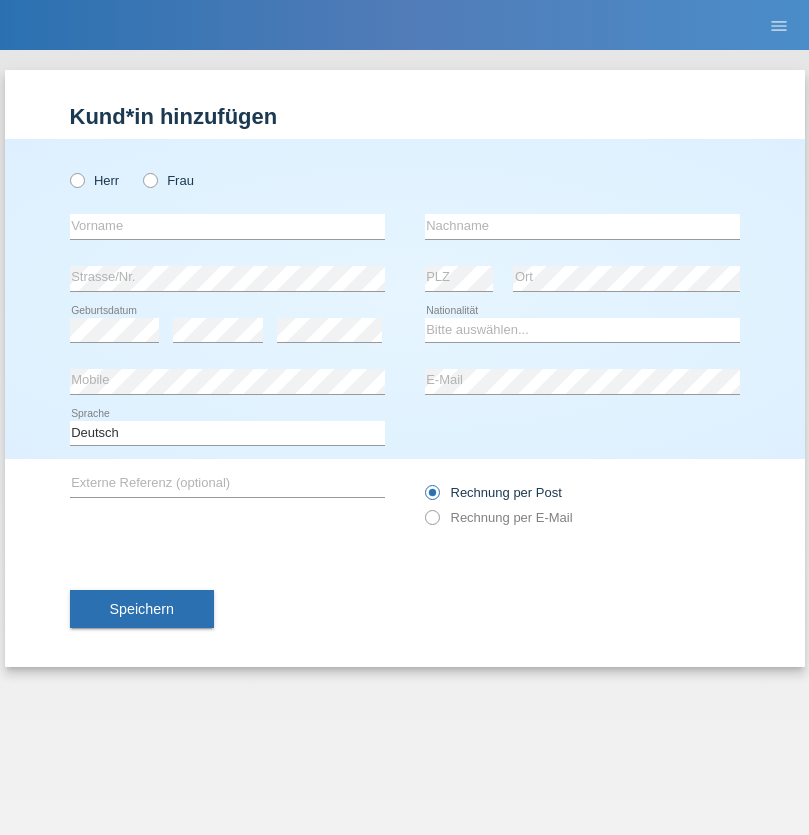 scroll, scrollTop: 0, scrollLeft: 0, axis: both 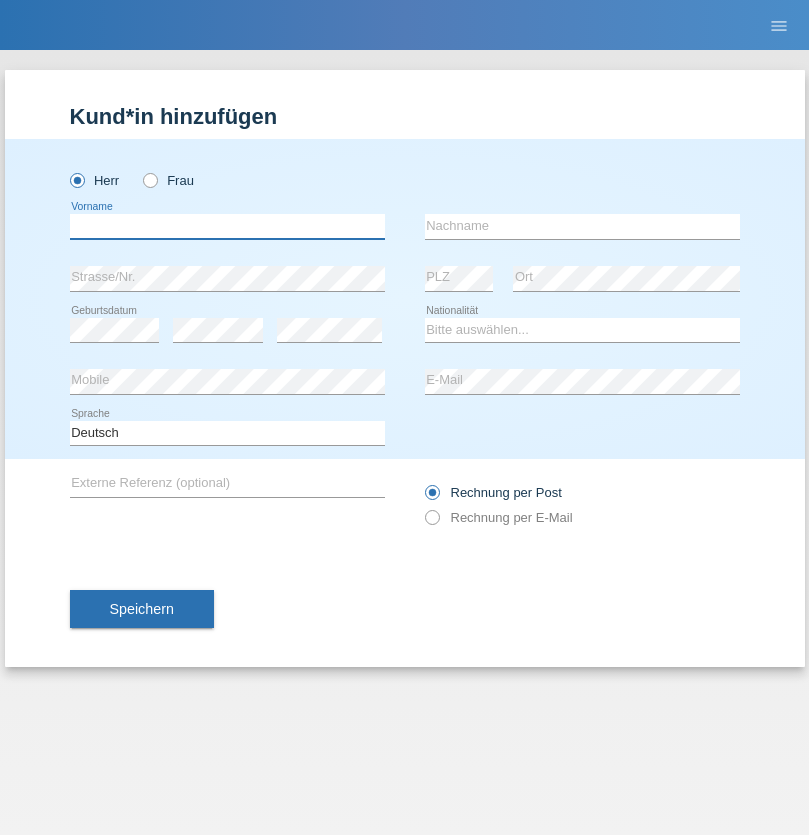 click at bounding box center [227, 226] 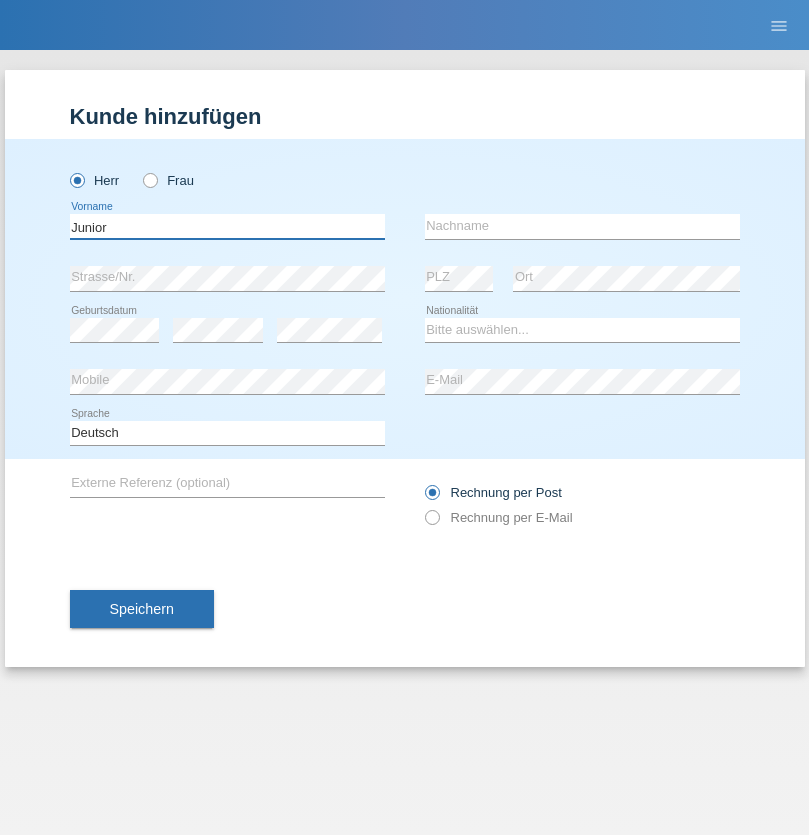 type on "Junior" 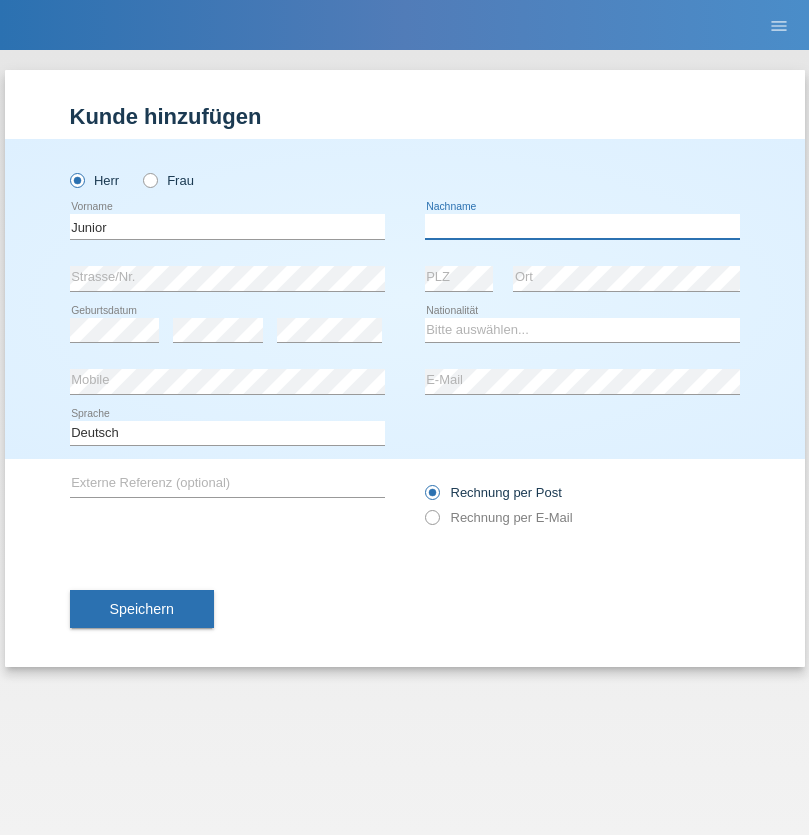click at bounding box center [582, 226] 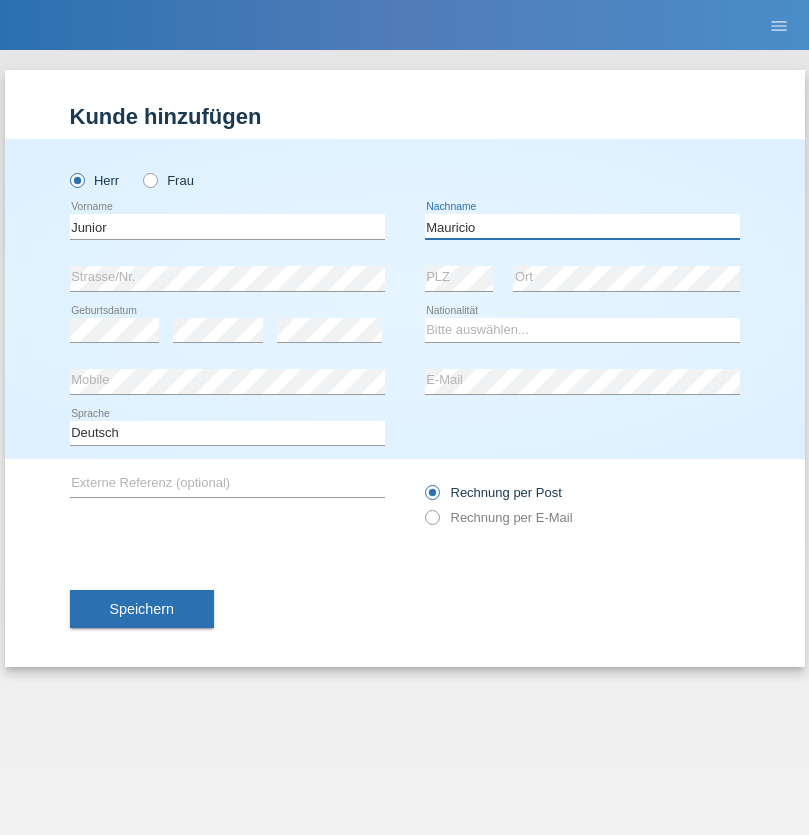 type on "Mauricio" 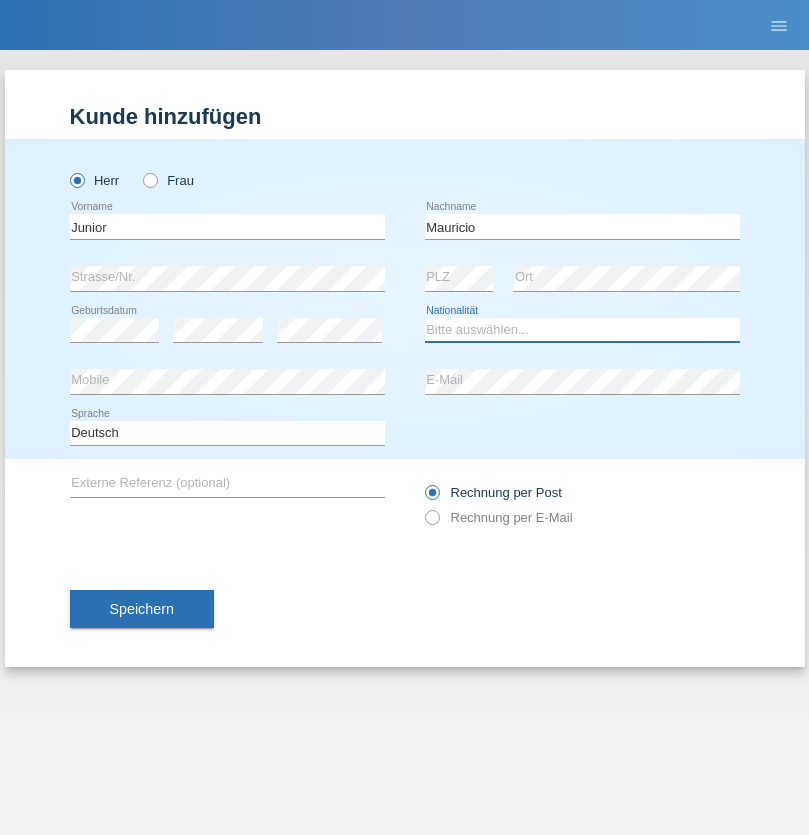 select on "CH" 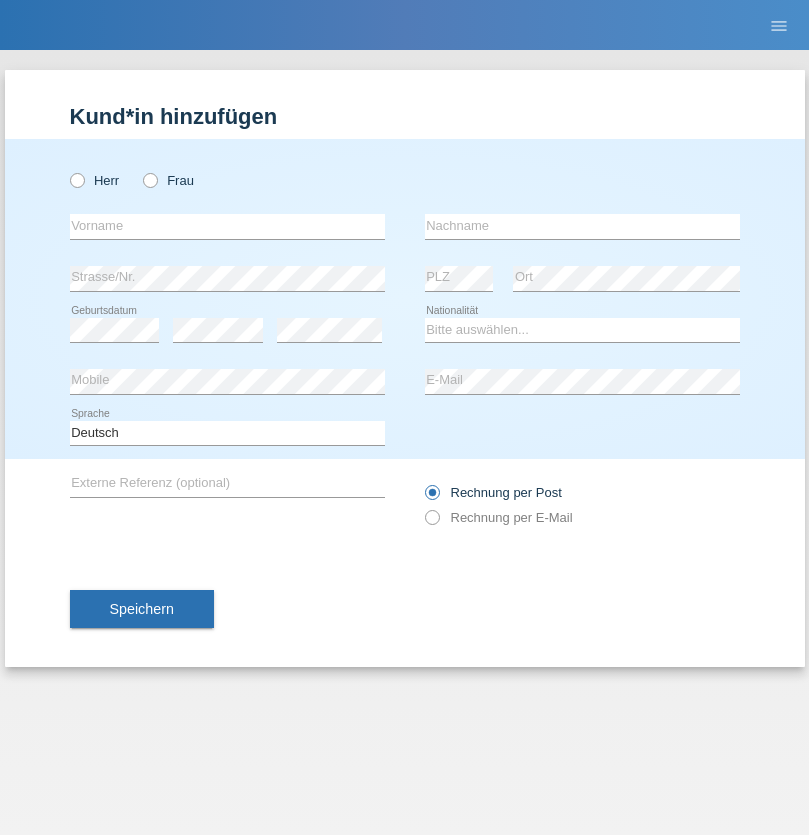 scroll, scrollTop: 0, scrollLeft: 0, axis: both 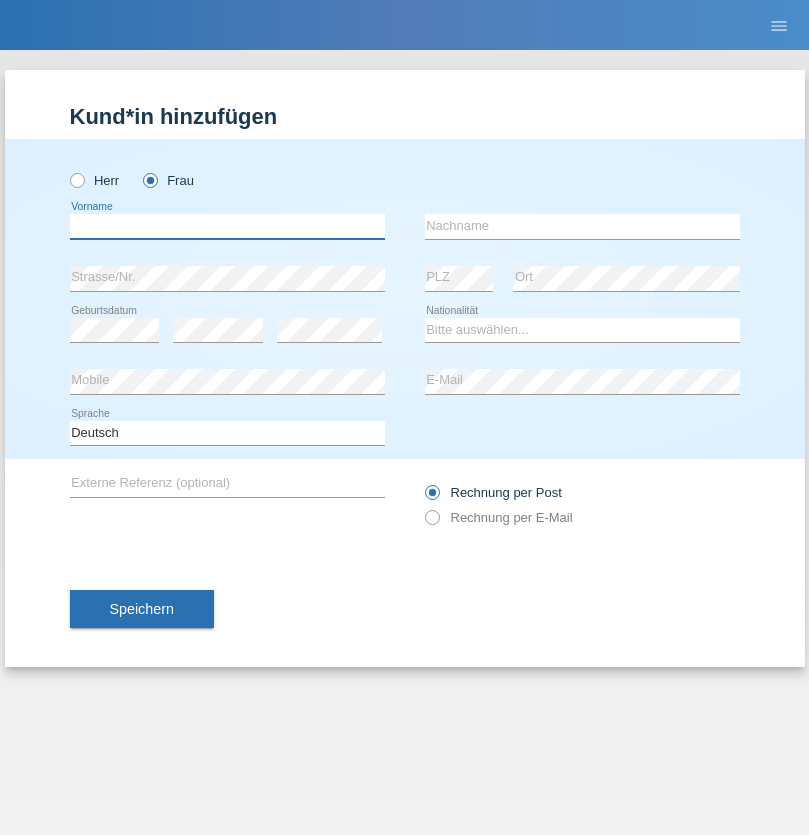 click at bounding box center (227, 226) 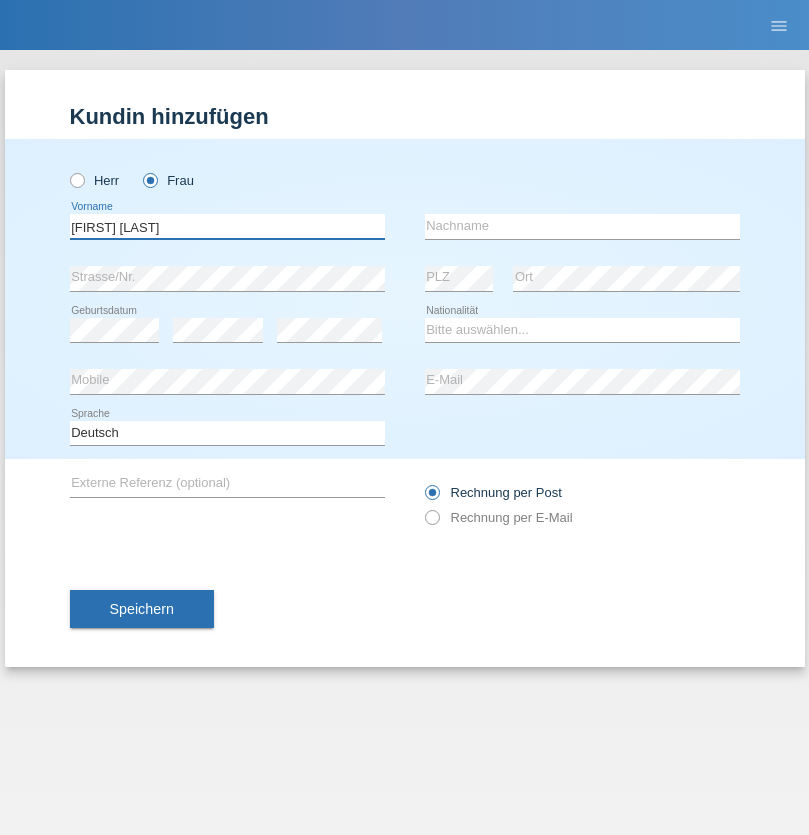 type on "Maria Fernanda" 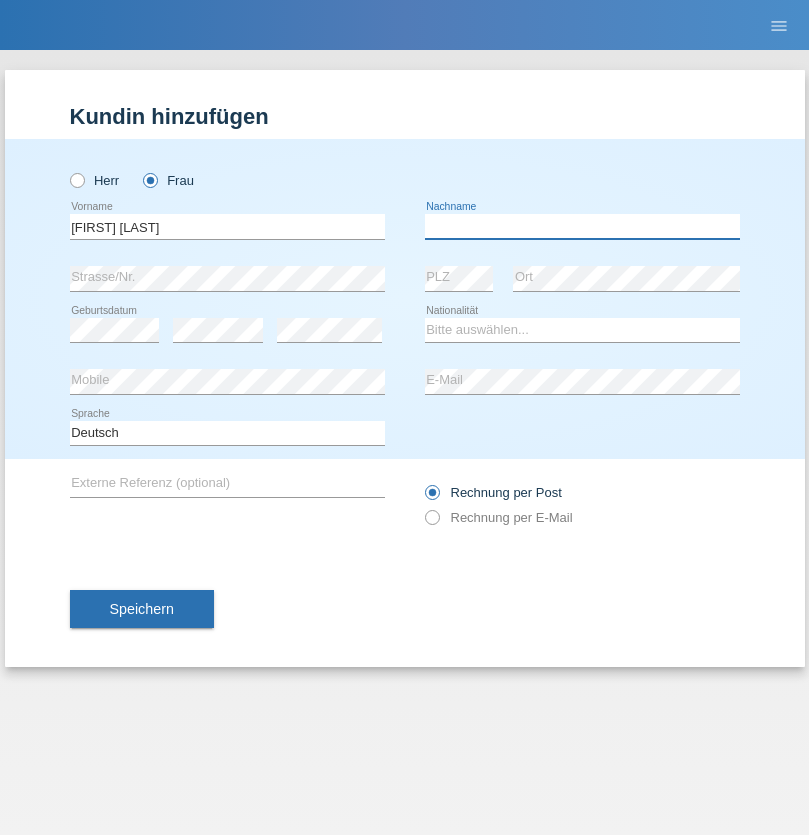 click at bounding box center (582, 226) 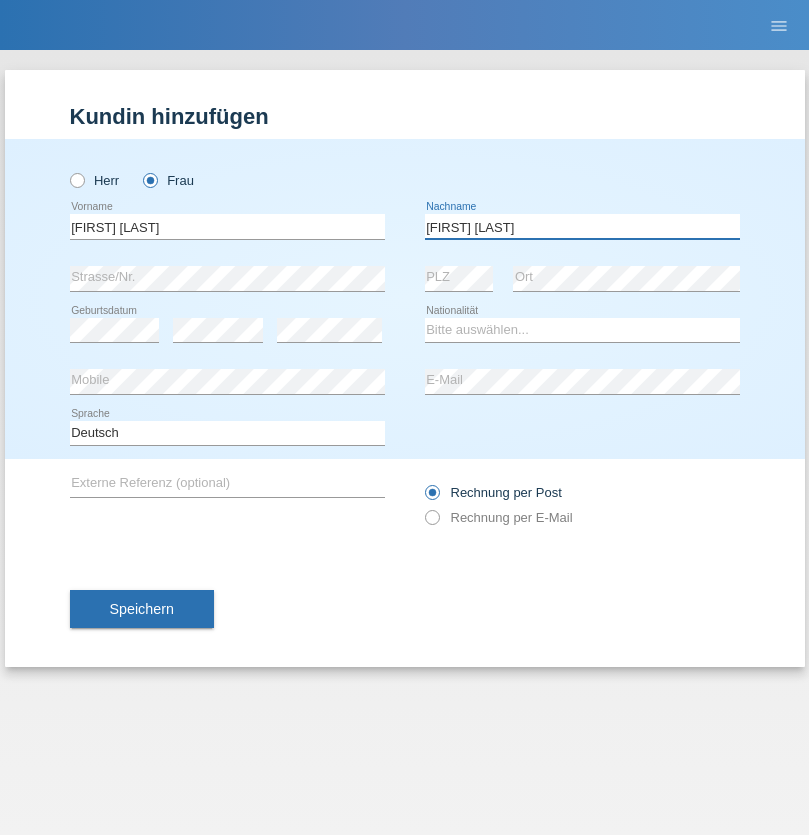 type on "Knusel Campillo" 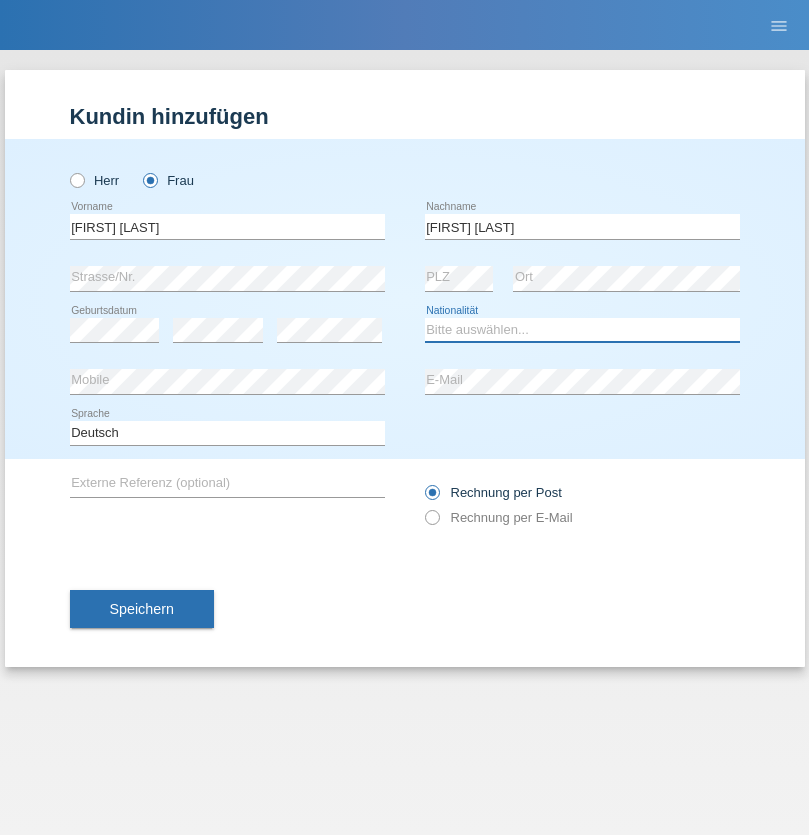 select on "CH" 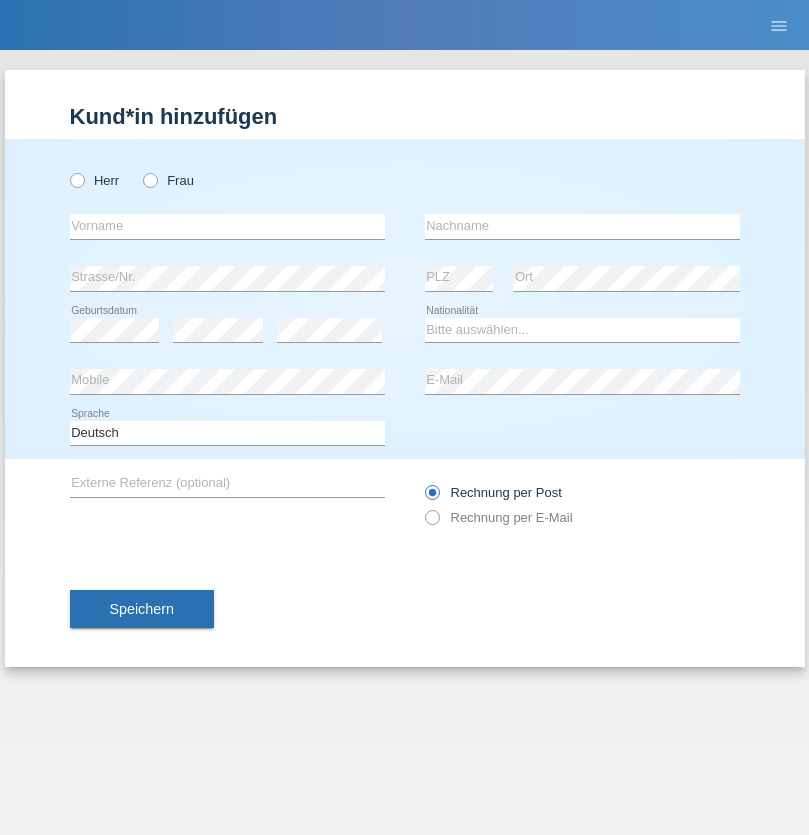 scroll, scrollTop: 0, scrollLeft: 0, axis: both 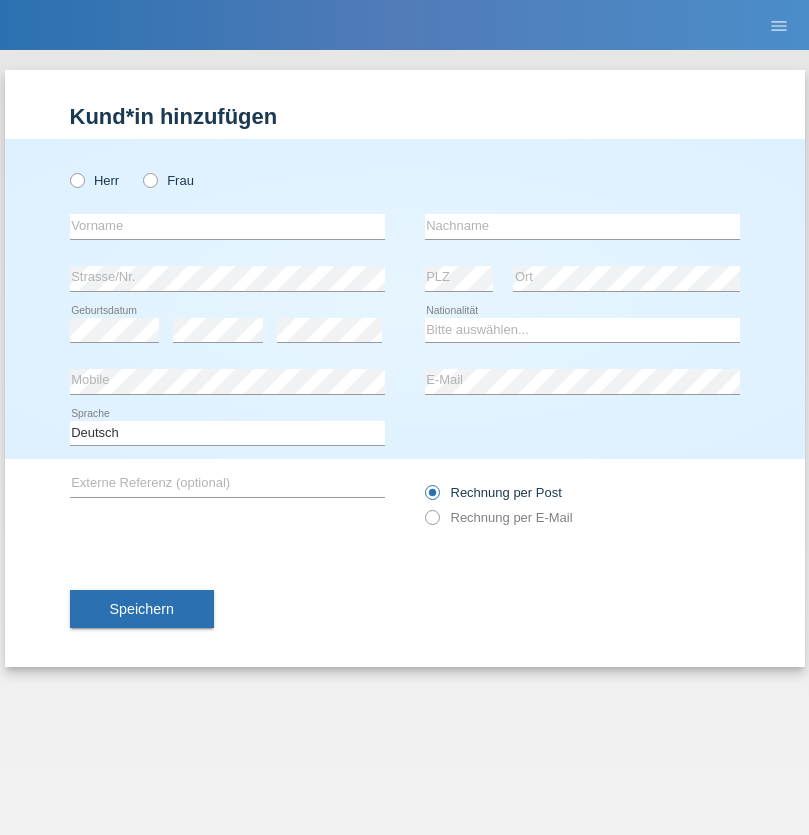 radio on "true" 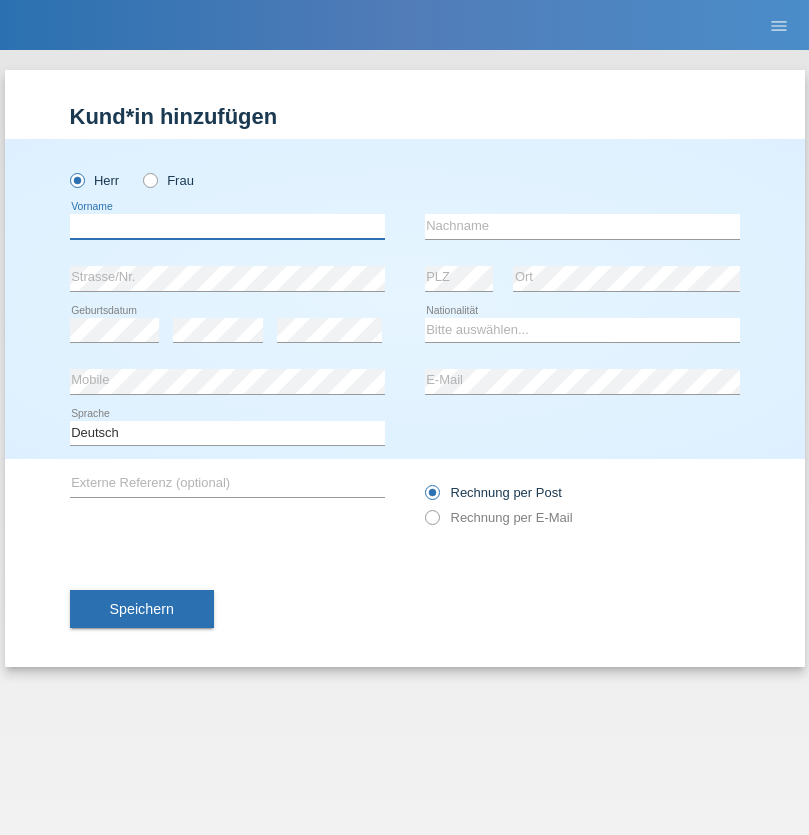 click at bounding box center (227, 226) 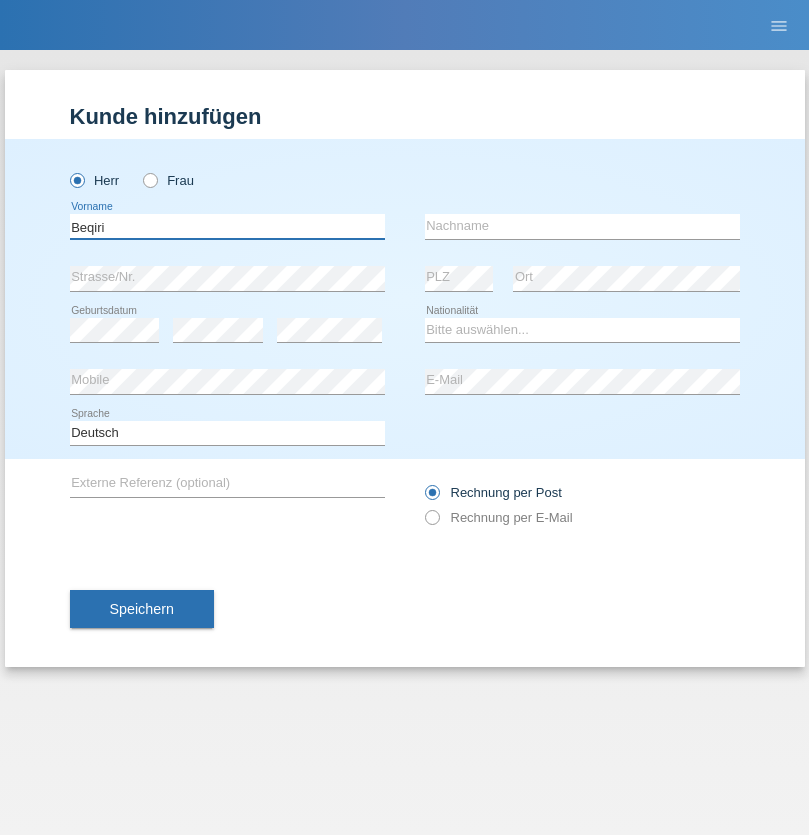 type on "Beqiri" 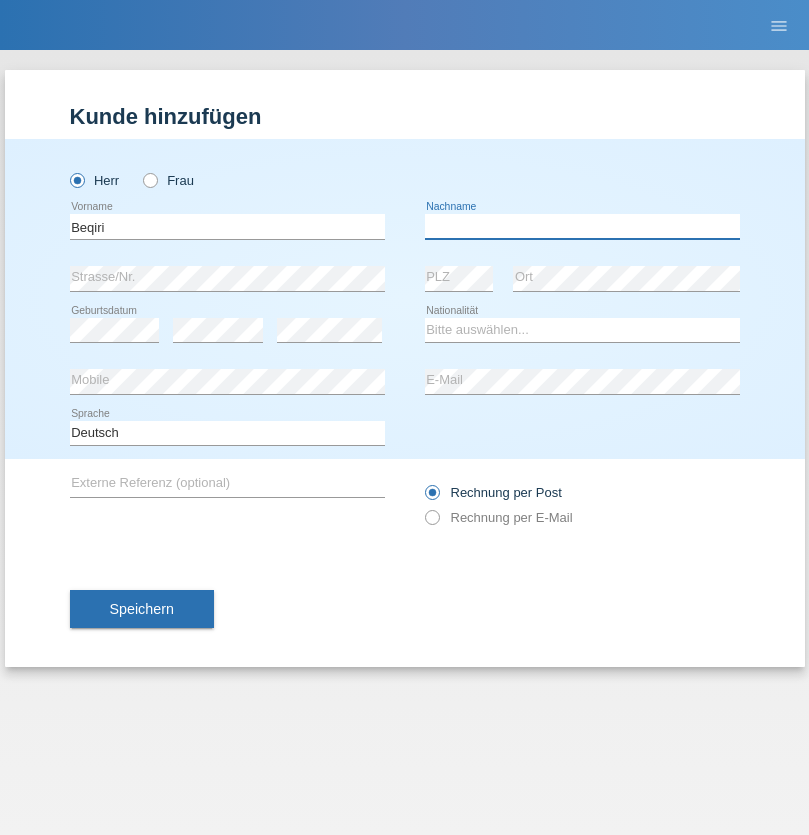 click at bounding box center (582, 226) 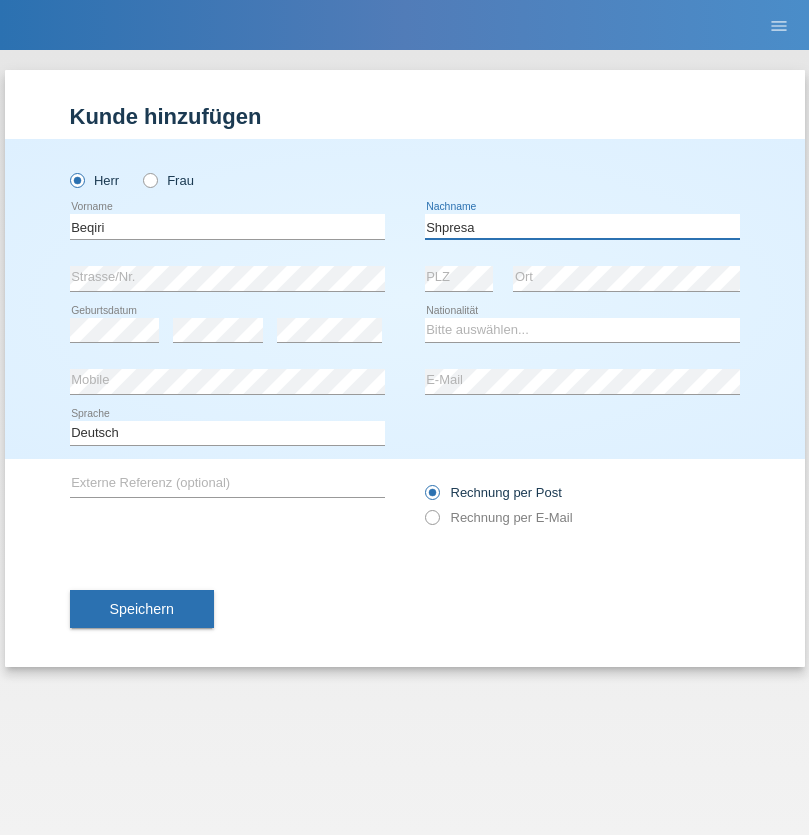 type on "Shpresa" 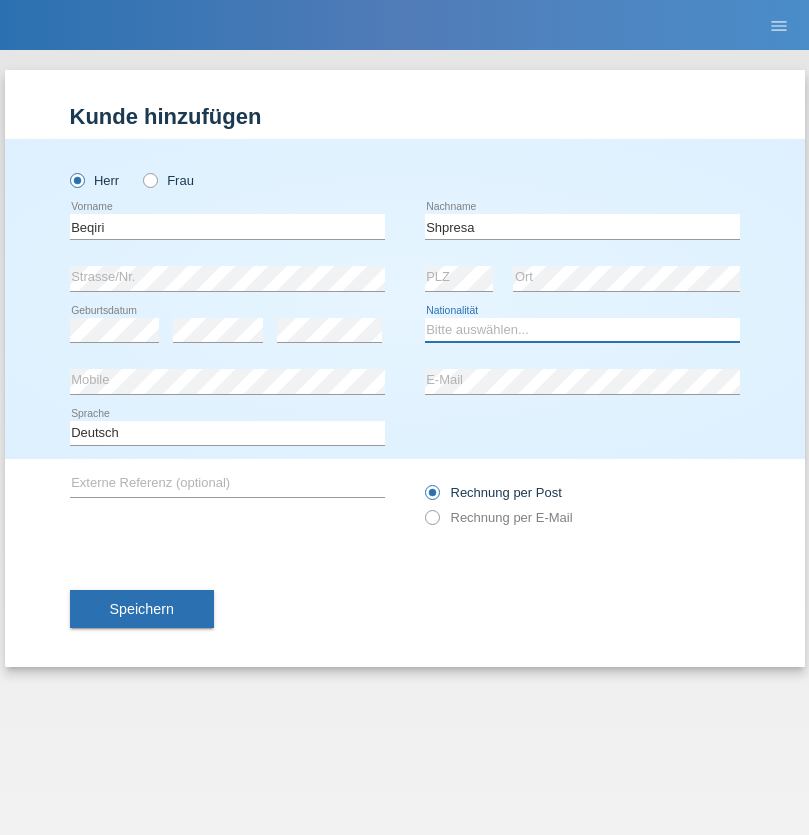 select on "XK" 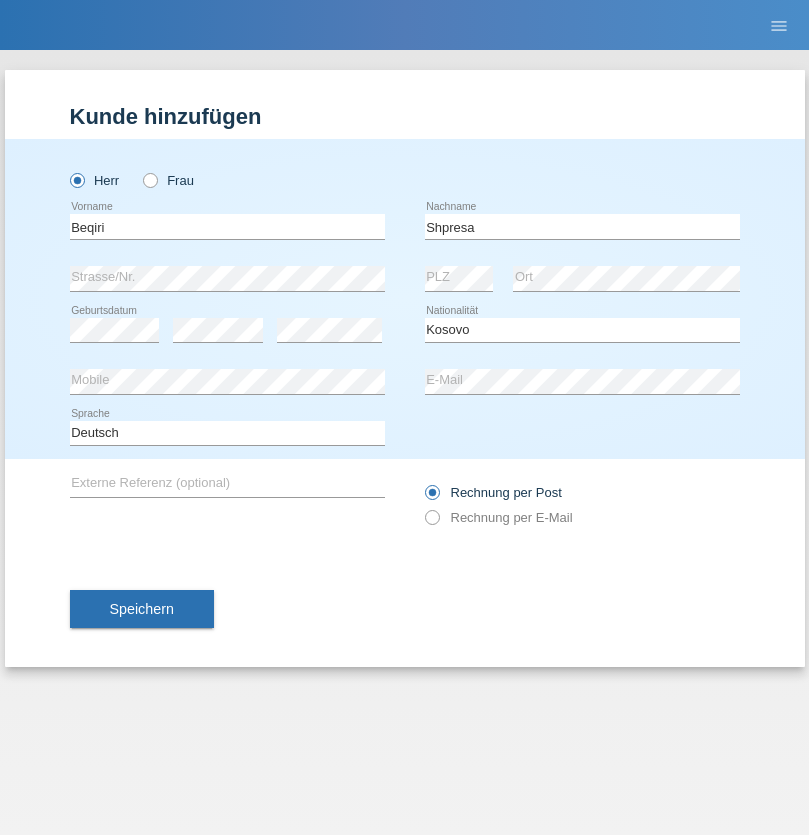 select on "C" 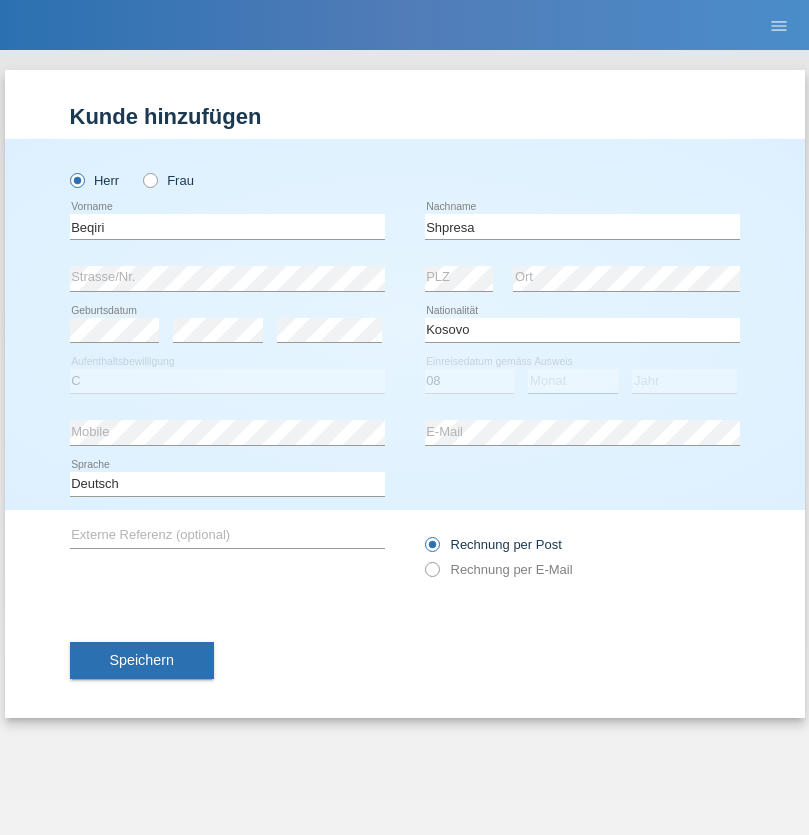 select on "02" 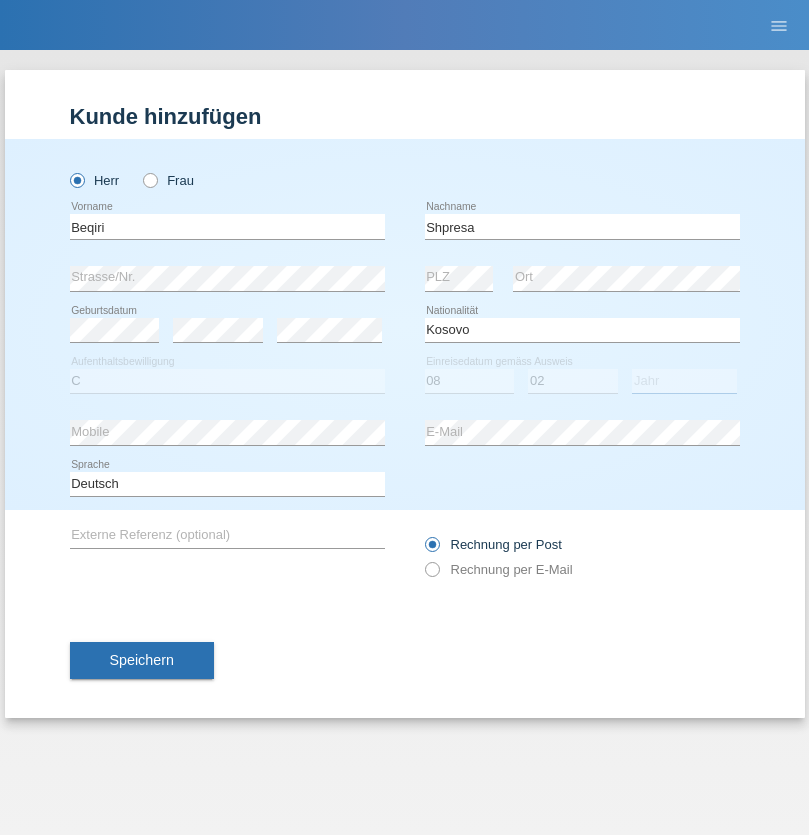 select on "1979" 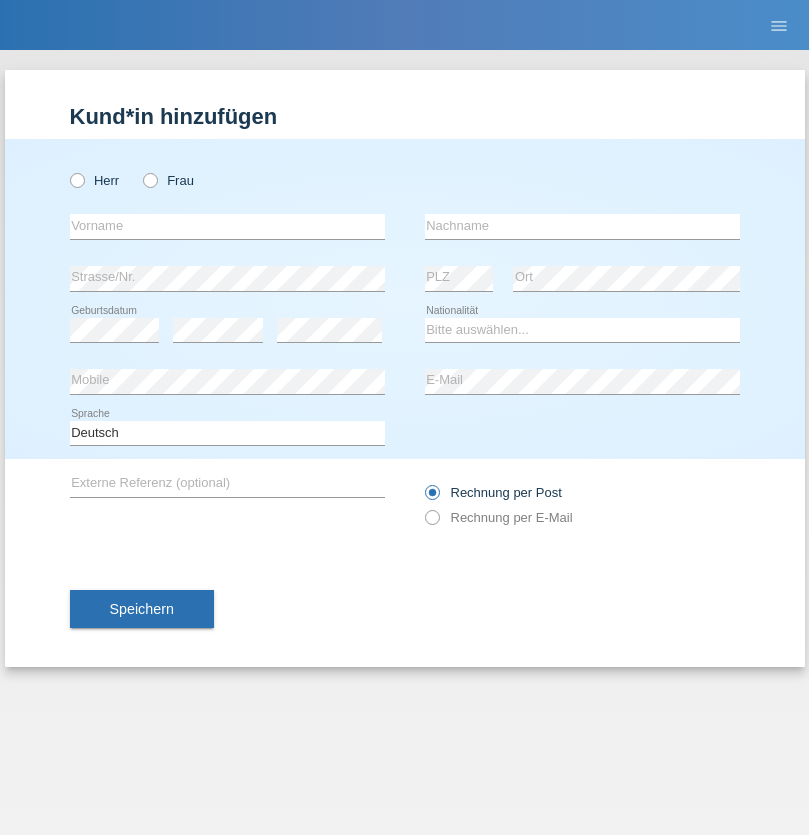 scroll, scrollTop: 0, scrollLeft: 0, axis: both 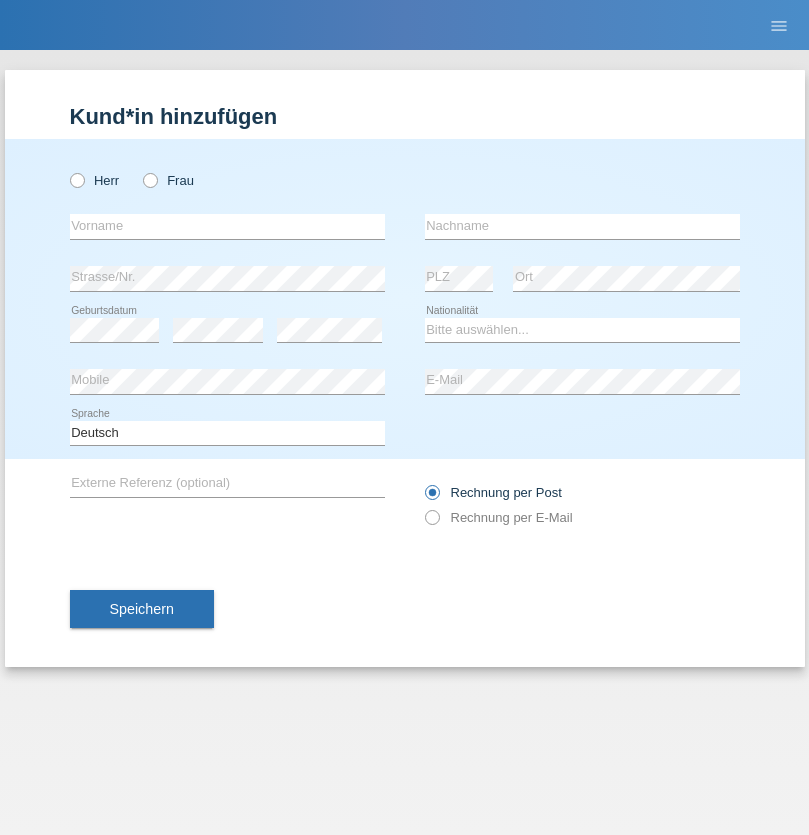 radio on "true" 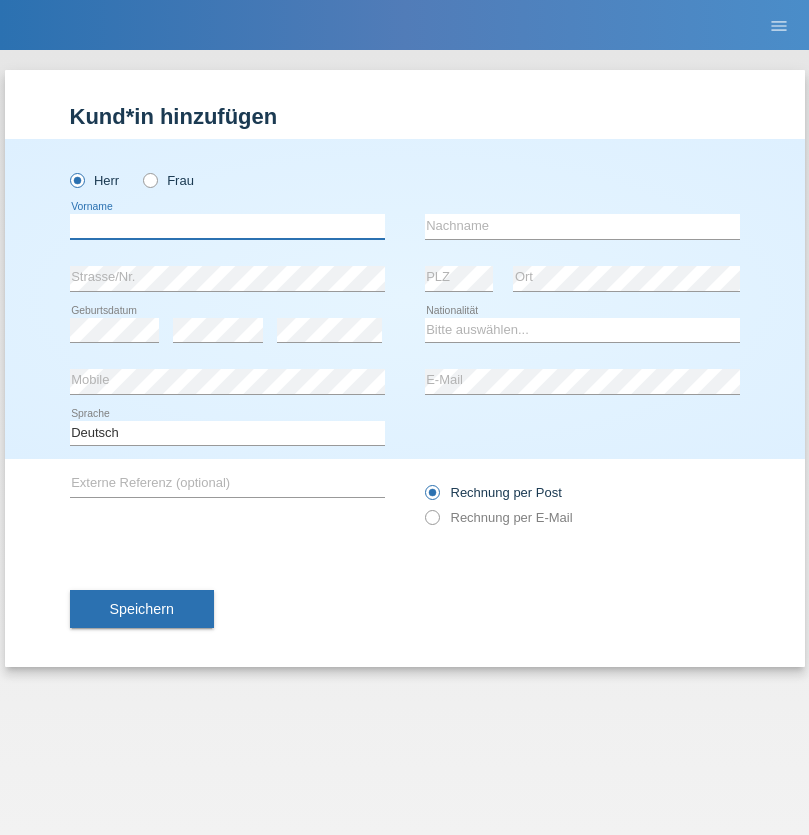 click at bounding box center [227, 226] 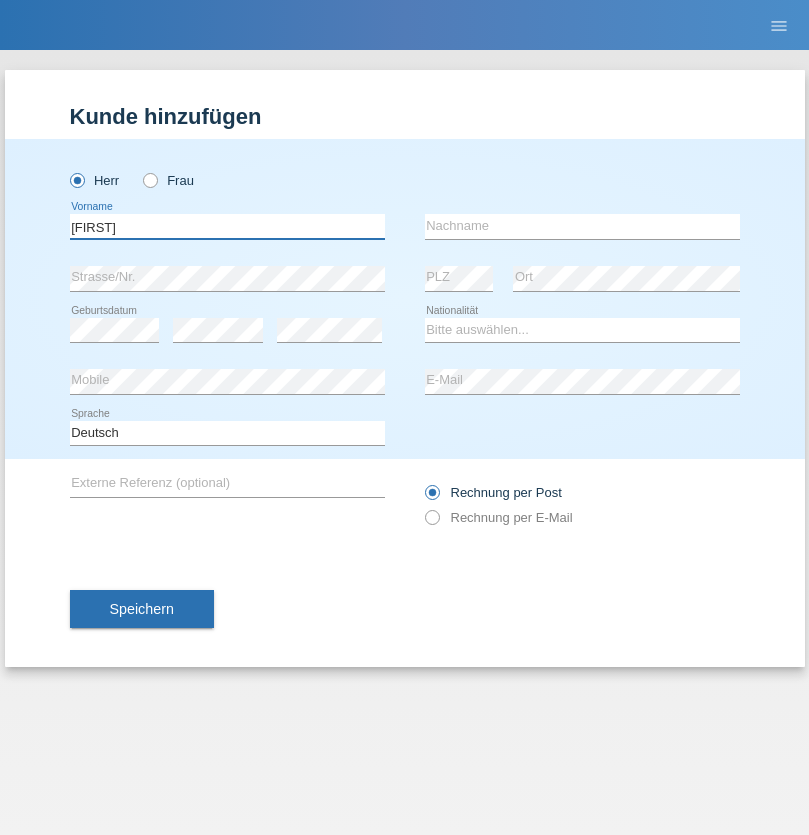 type on "[FIRST]" 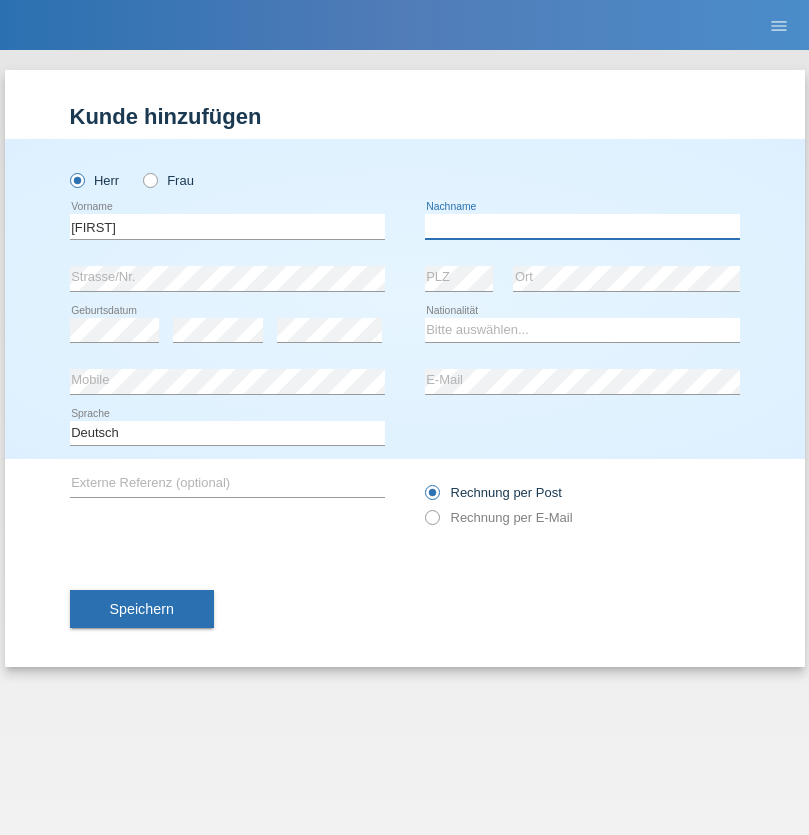 click at bounding box center (582, 226) 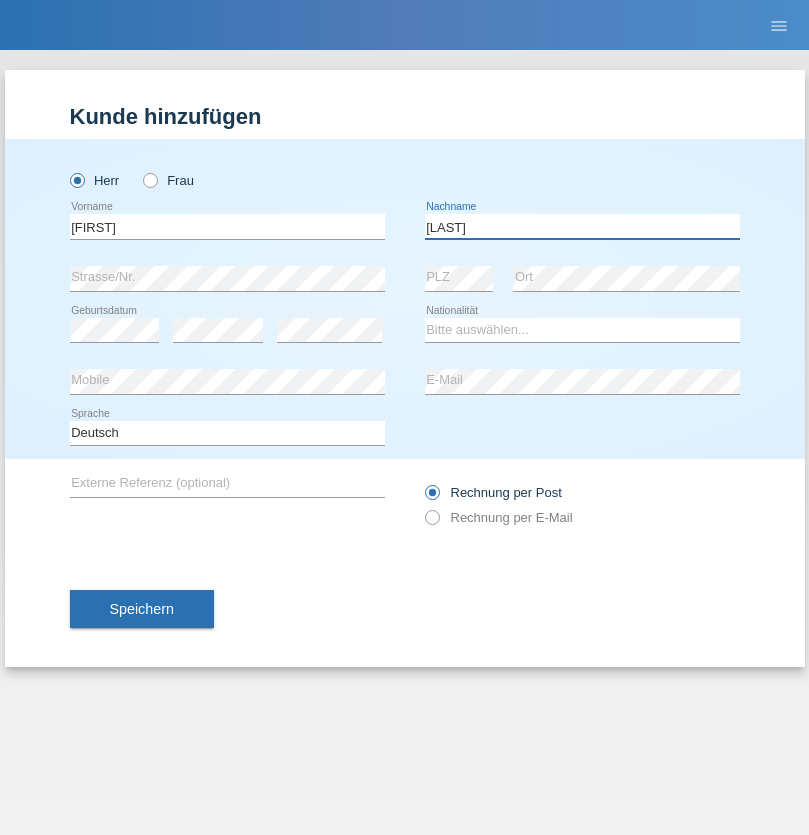 type on "[LAST]" 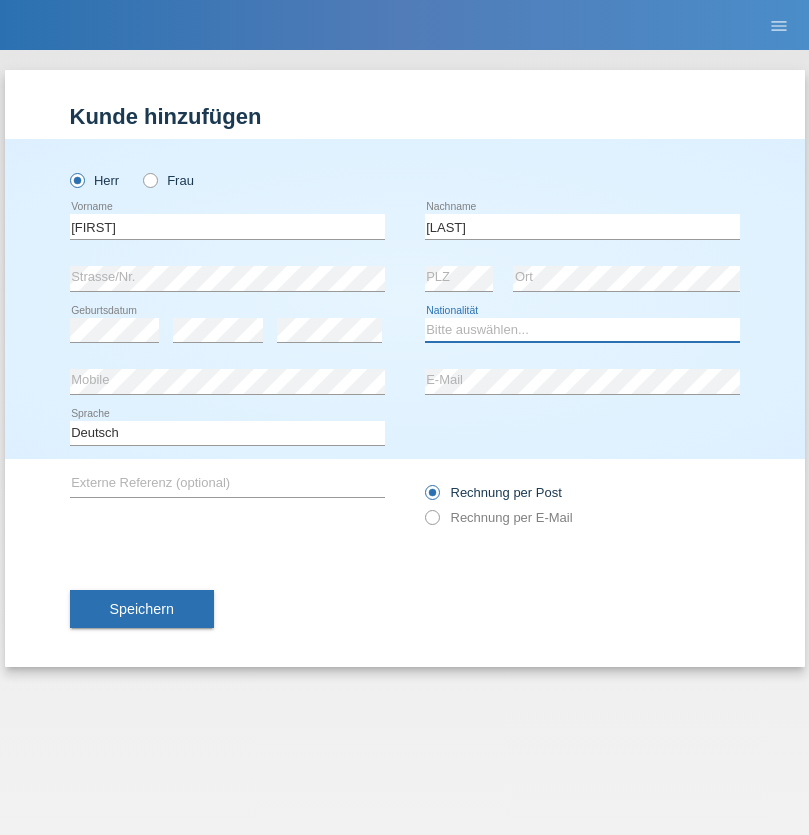 select on "CH" 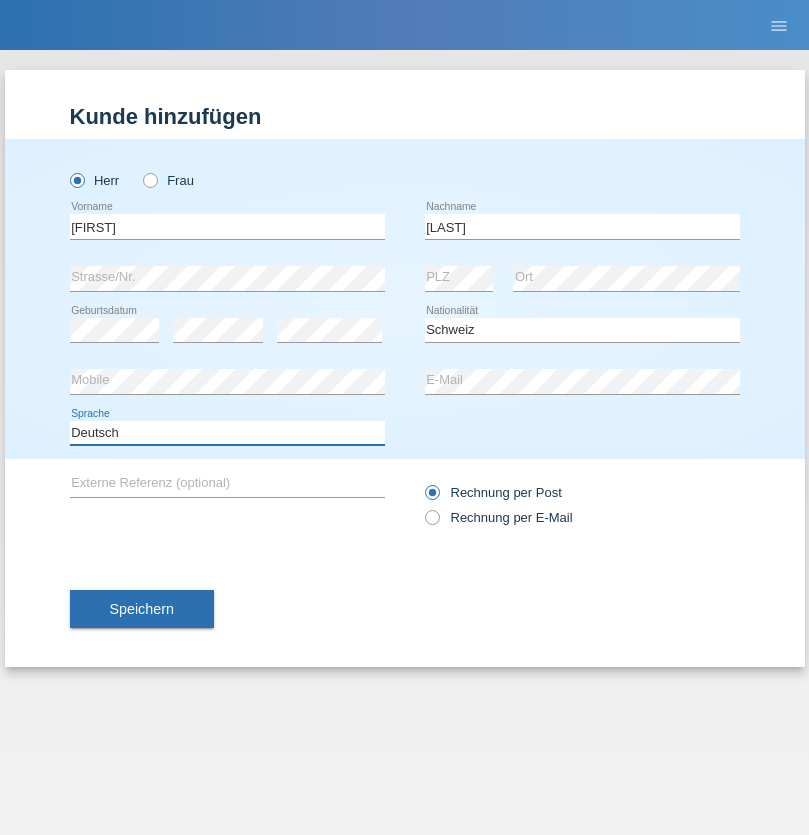 select on "en" 